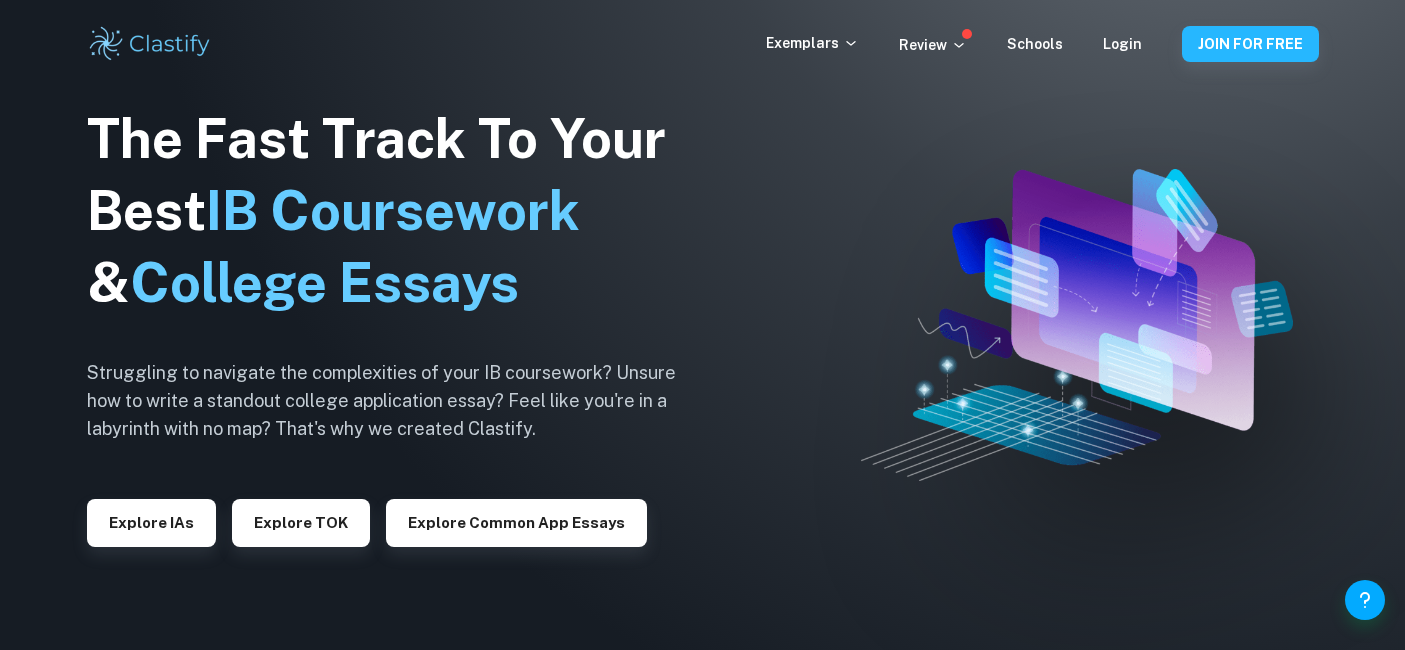 scroll, scrollTop: 0, scrollLeft: 0, axis: both 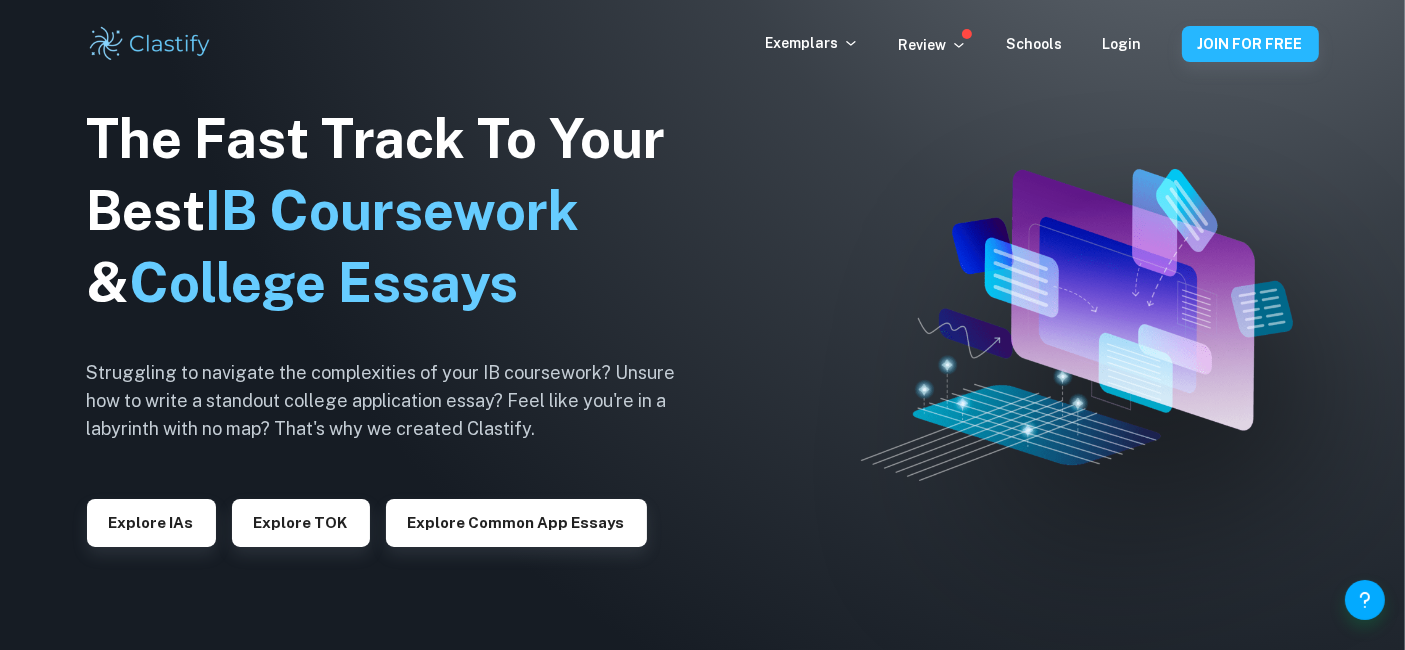 click on "Exemplars Review Schools Login JOIN FOR FREE" at bounding box center [702, 44] 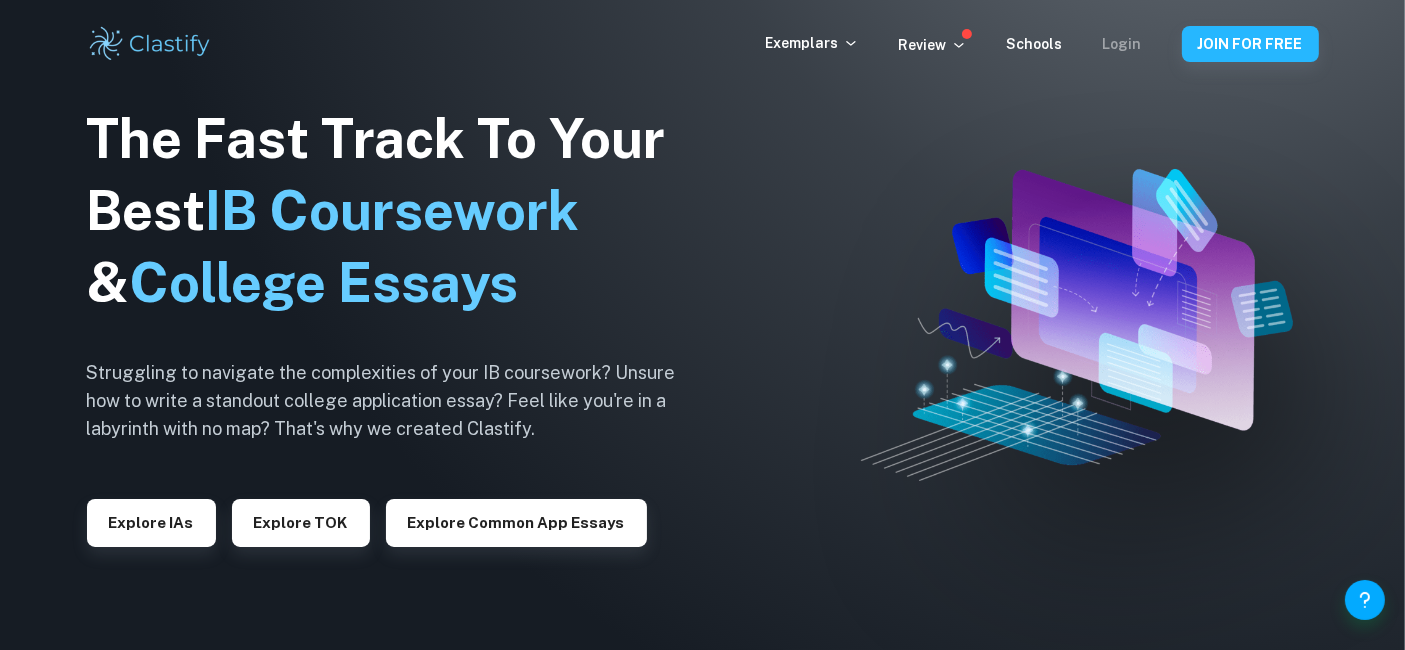 click on "Login" at bounding box center [1122, 44] 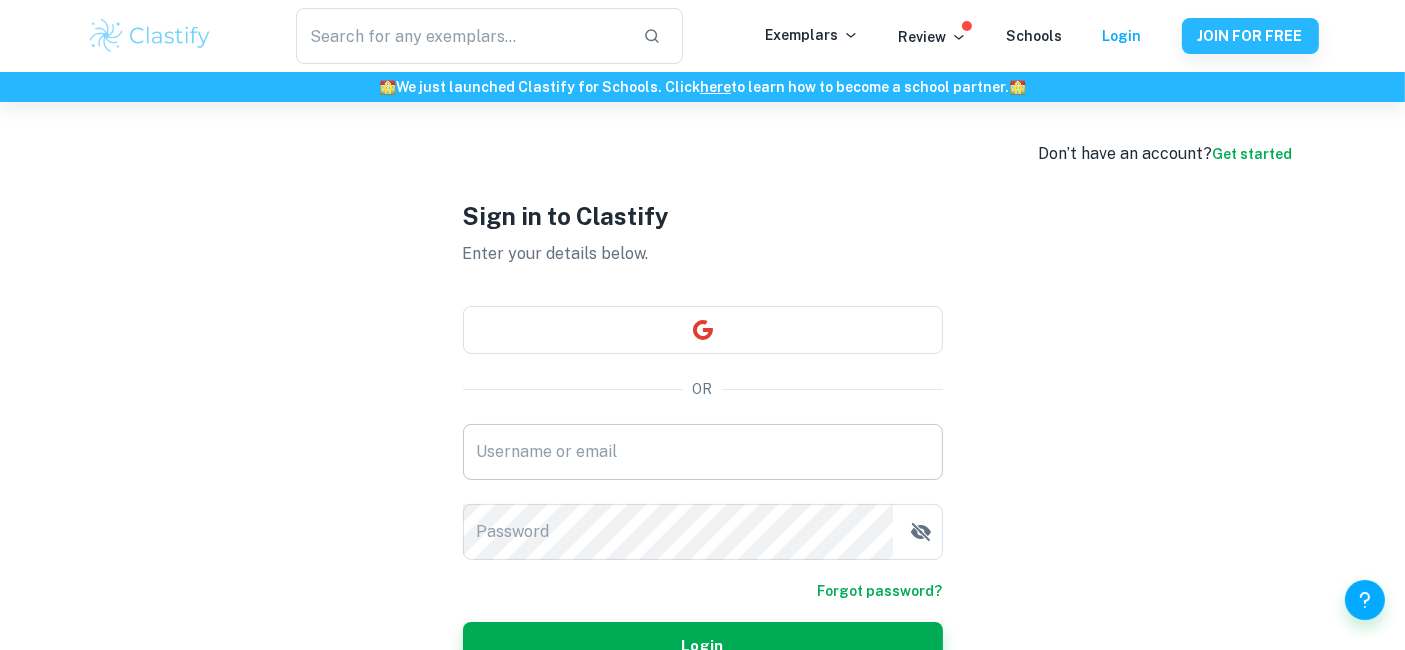 click on "Username or email" at bounding box center [703, 452] 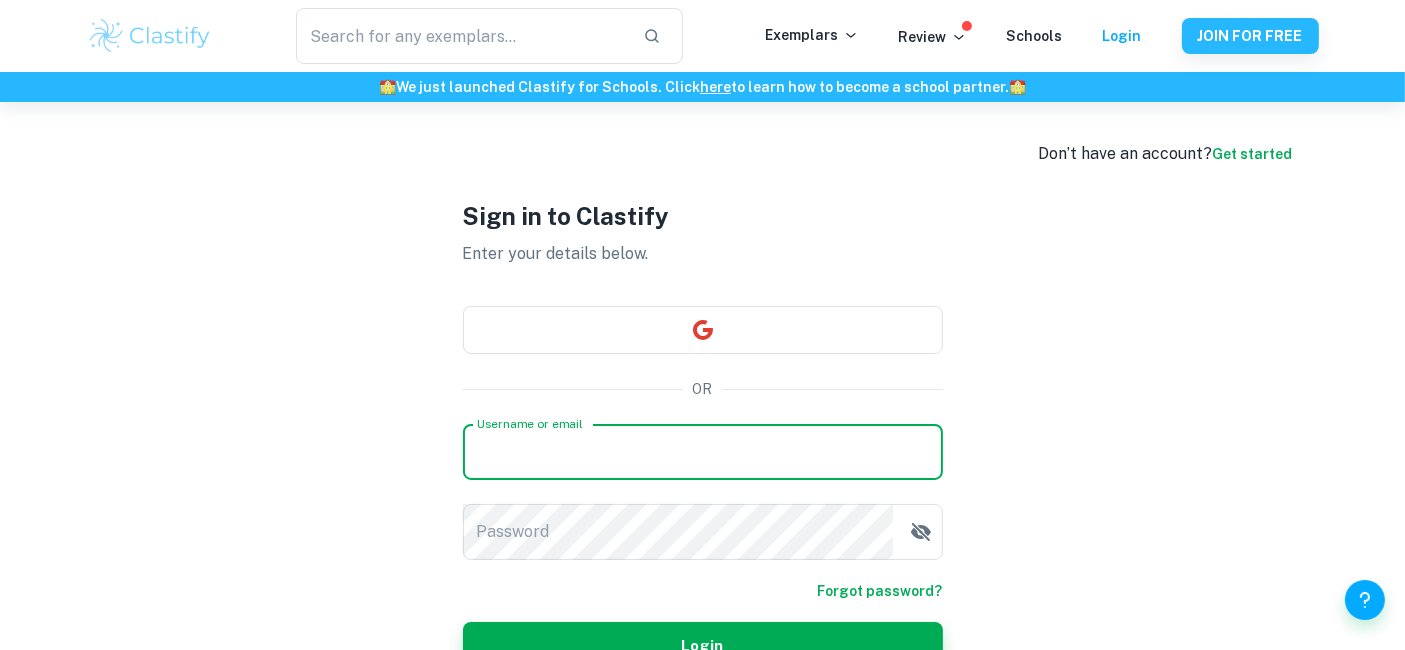paste on "aragorn456782@gmail.com" 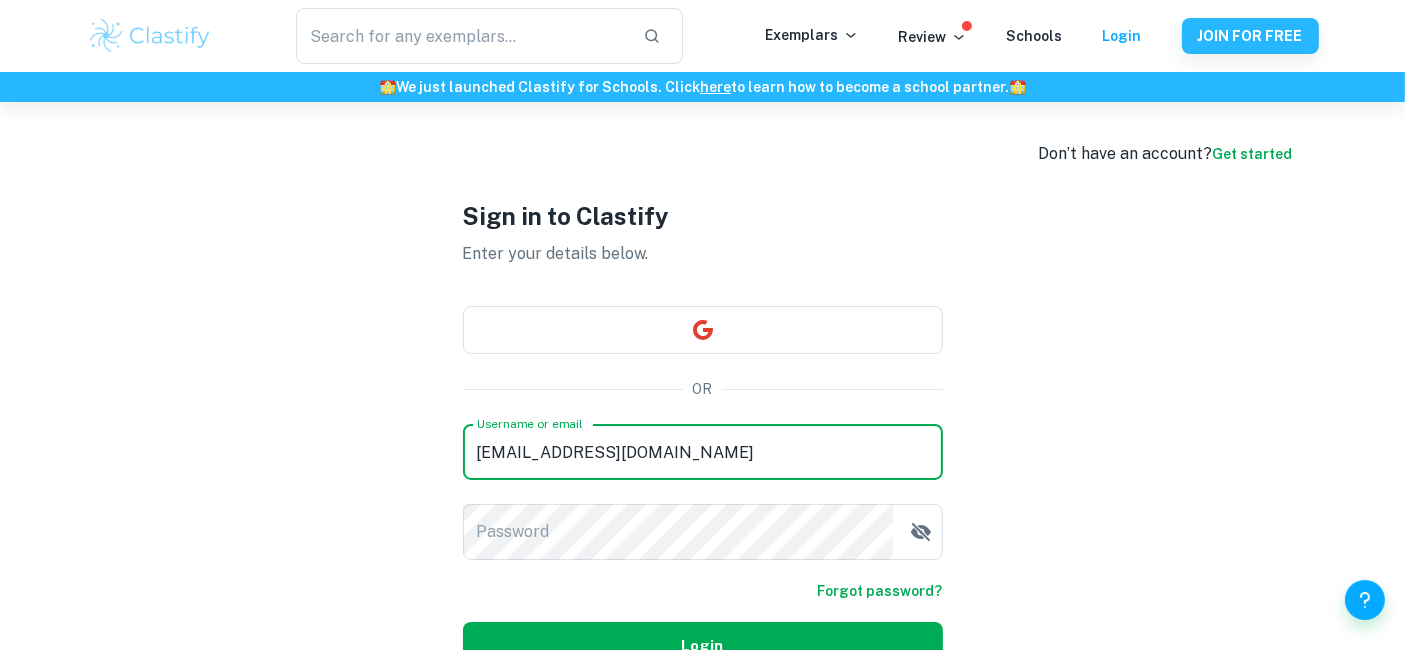 type on "aragorn456782@gmail.com" 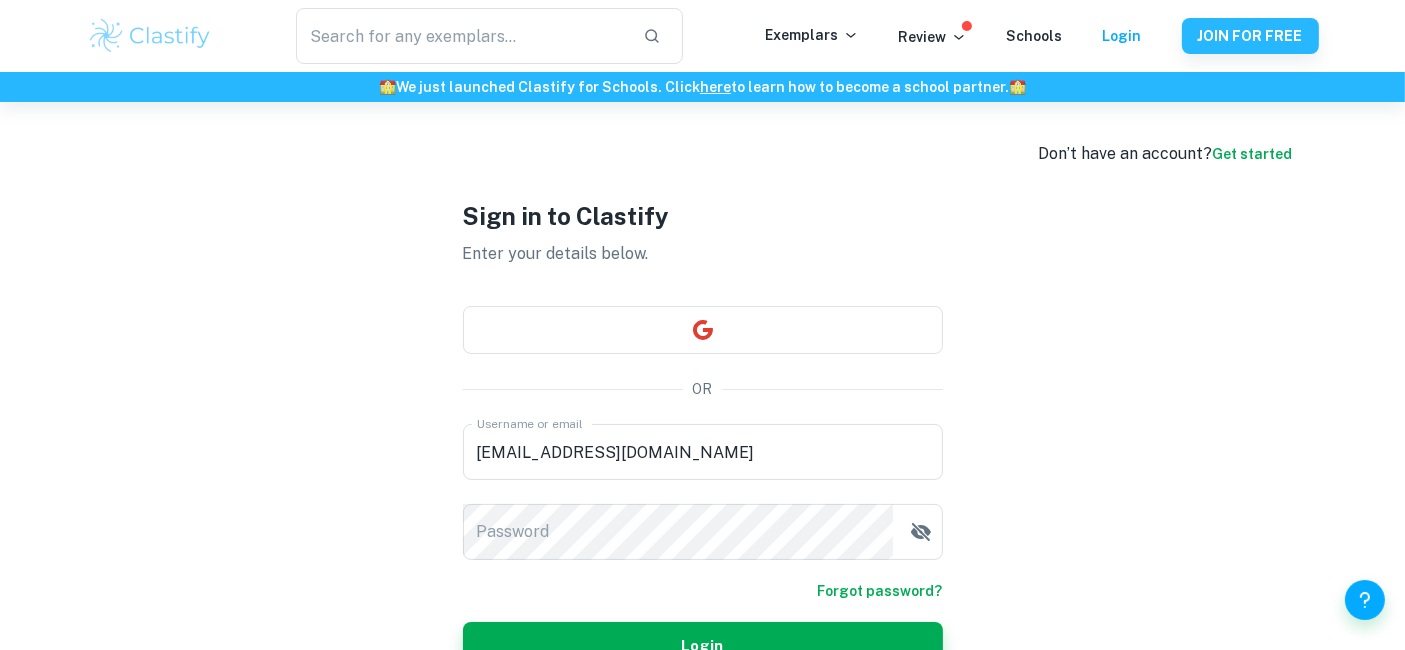 click on "Don’t have an account?   Get started Sign in to Clastify Enter your details below. OR Username or email aragorn456782@gmail.com Username or email Password Password Forgot password? Login" at bounding box center (703, 434) 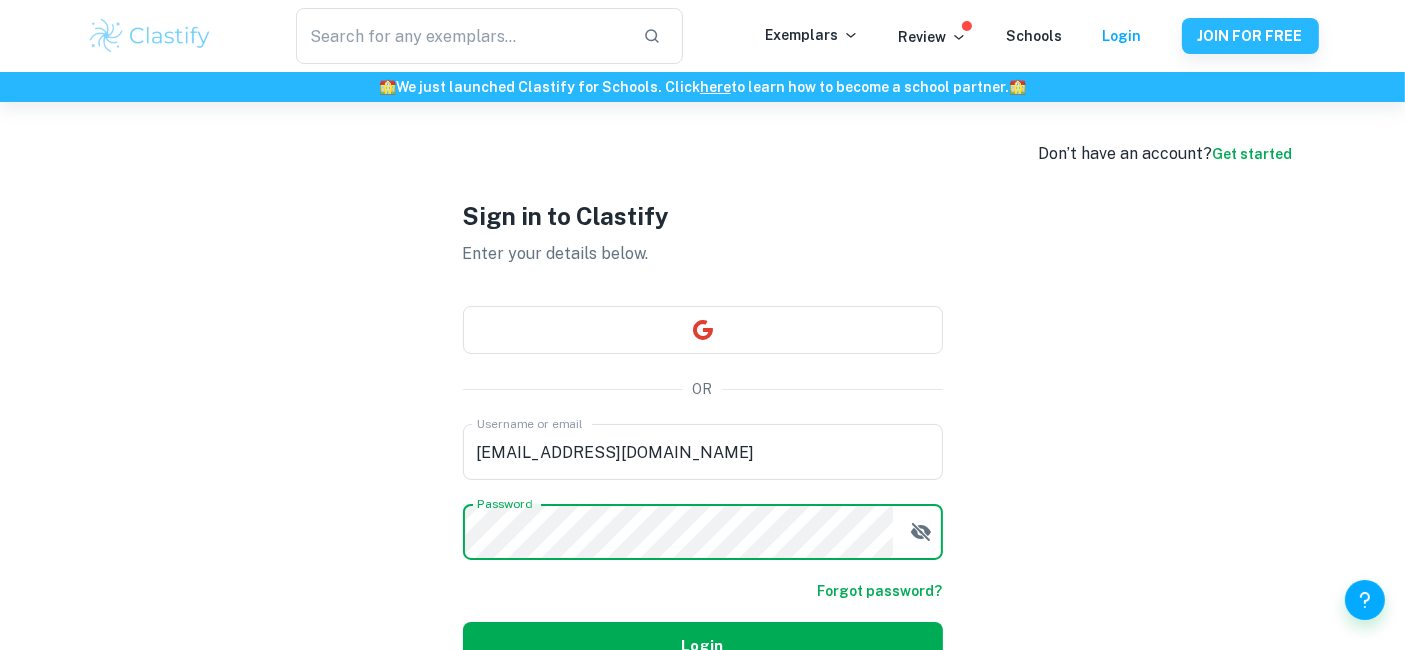 click on "Login" at bounding box center (703, 646) 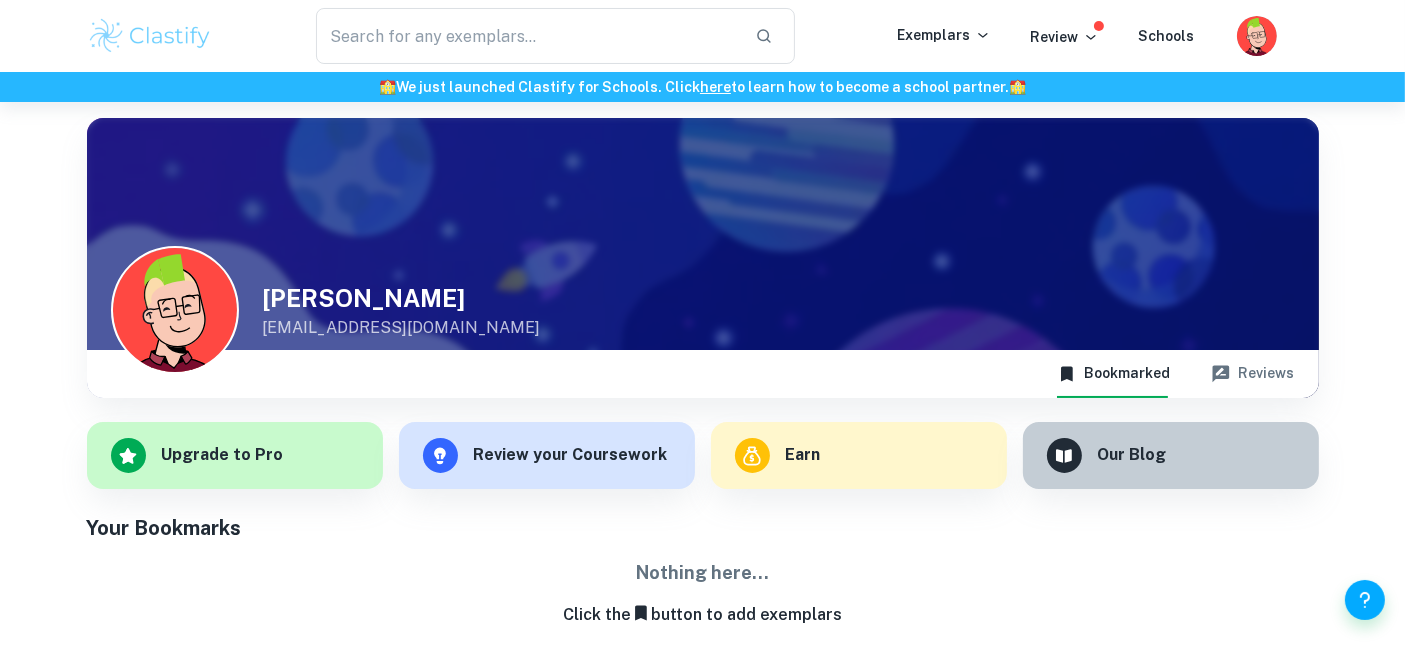 click on "Bookmarked Reviews" at bounding box center (703, 374) 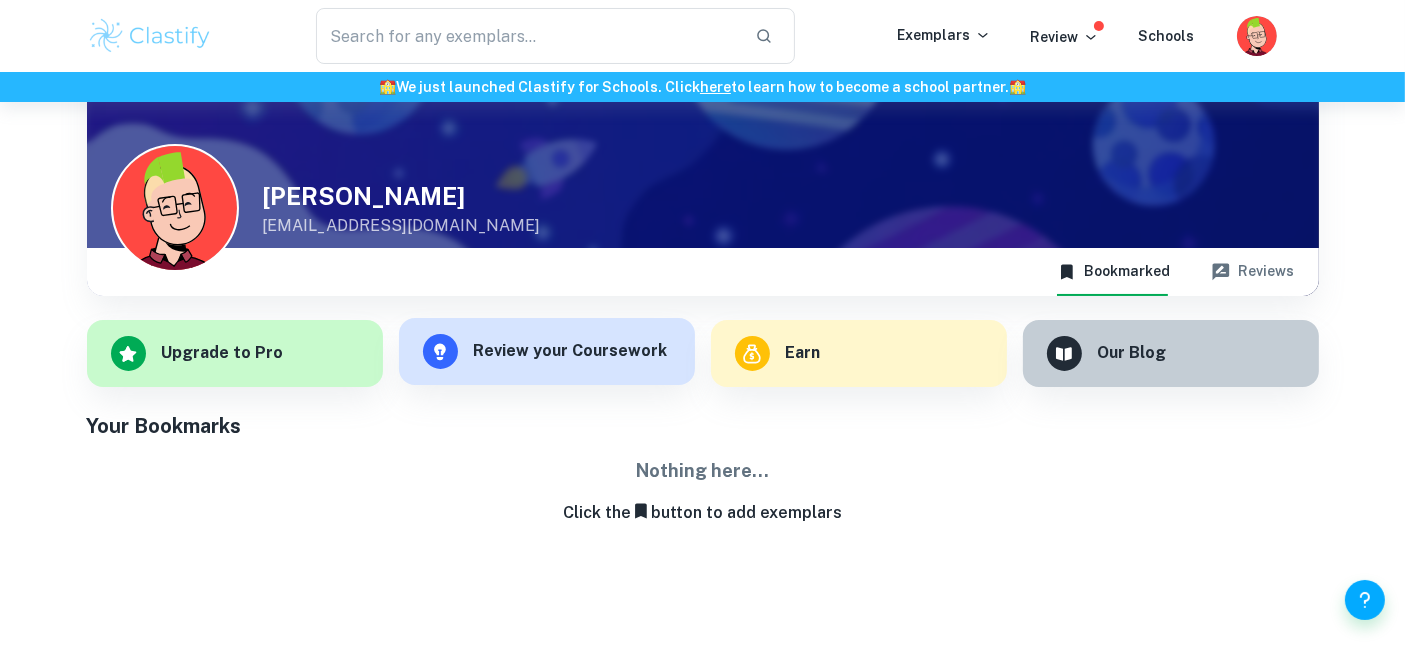 scroll, scrollTop: 0, scrollLeft: 0, axis: both 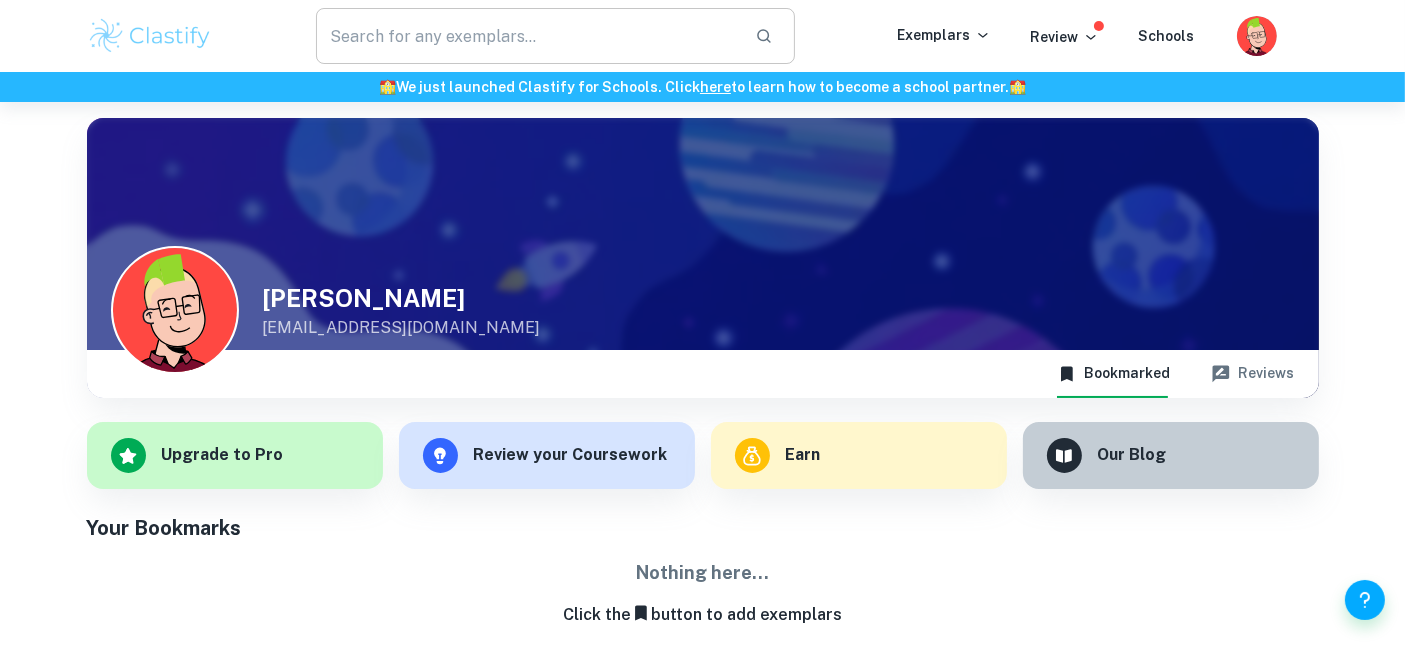click at bounding box center (527, 36) 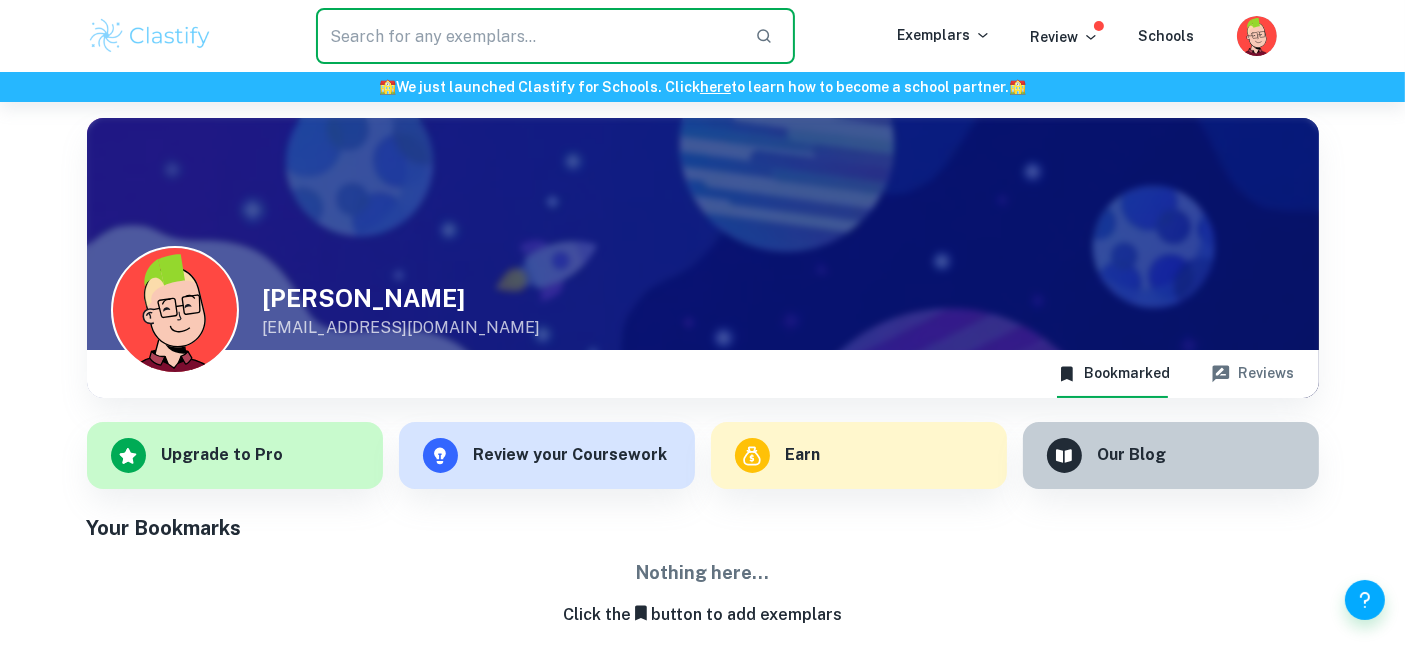 click at bounding box center (527, 36) 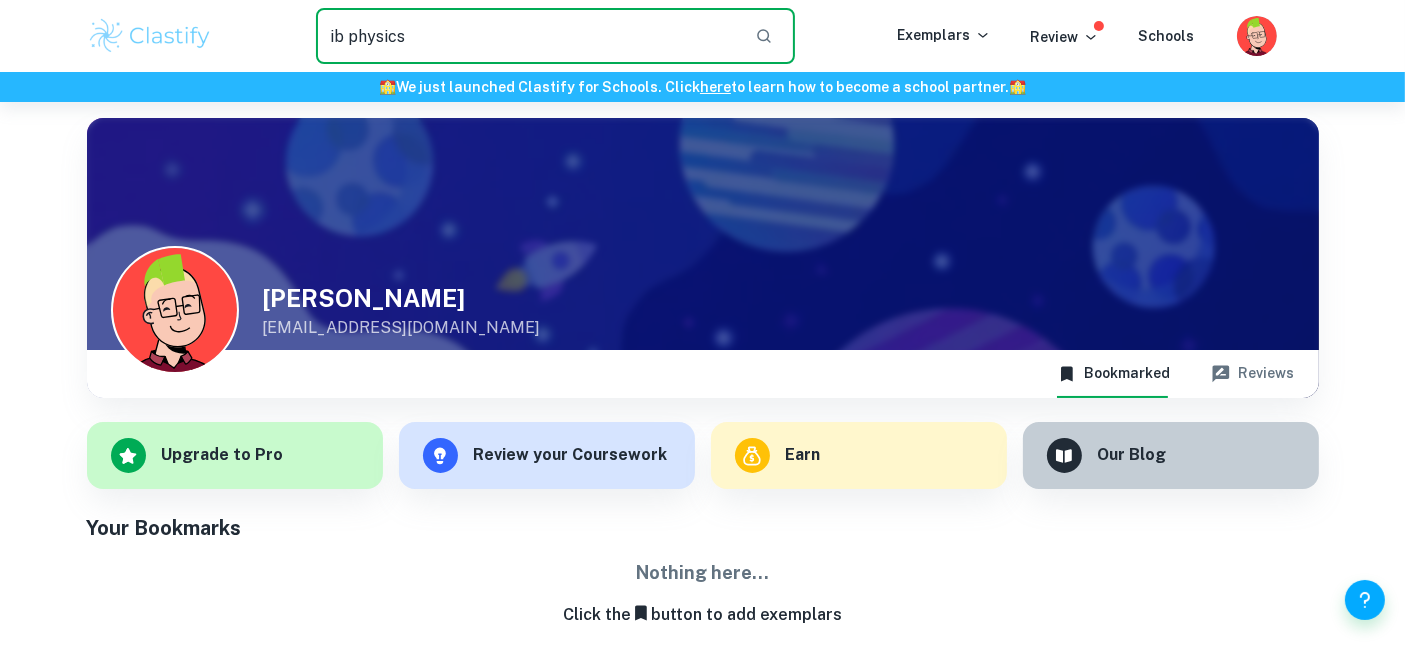 type on "ib physics" 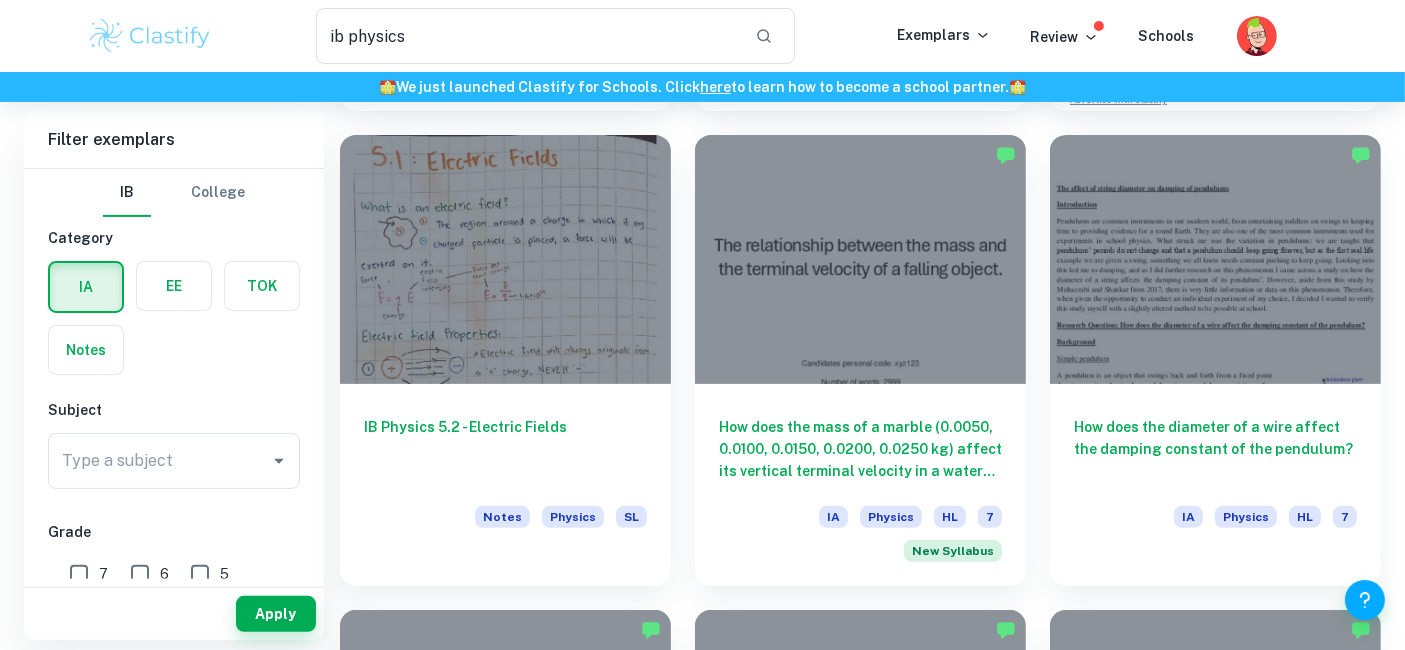 scroll, scrollTop: 537, scrollLeft: 0, axis: vertical 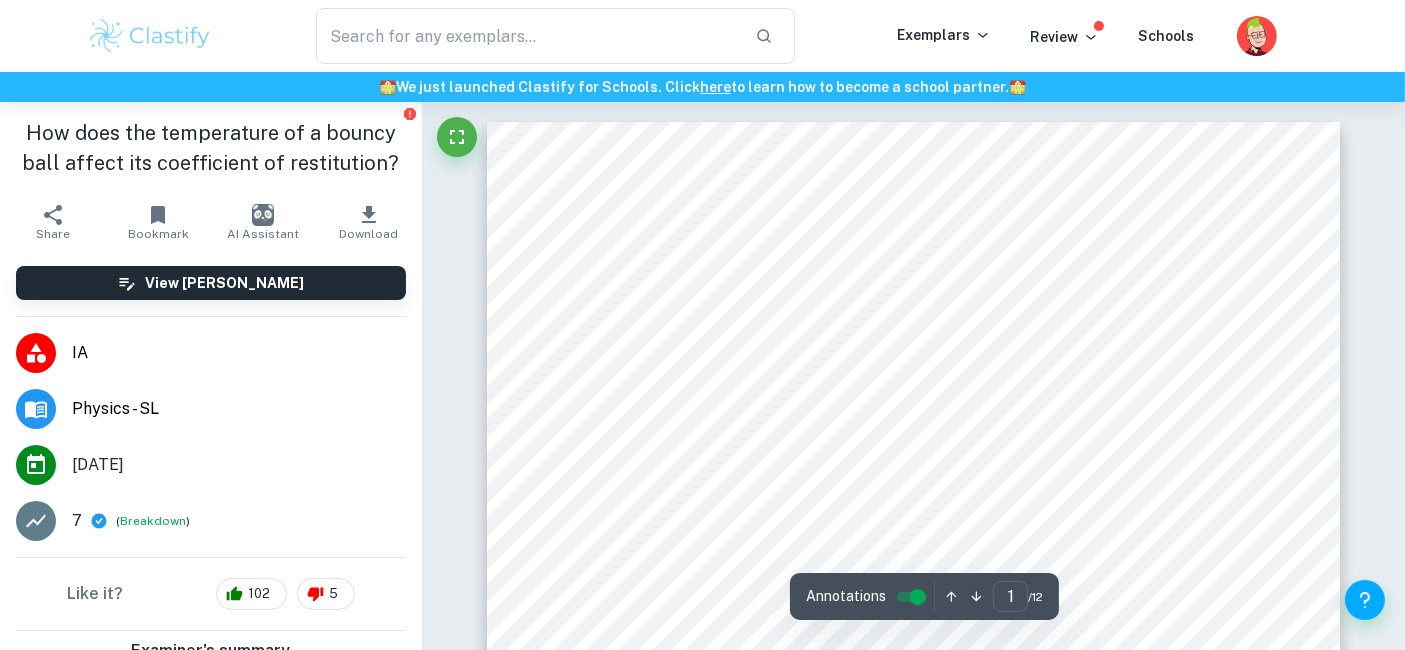 click on "Exploring the relationship between the temperature of a bouncy ball and its coefficient of restitution 《 Research Question 》 How does the temperature of a bouncy ball affect its coefficient of restitution? 《 Introduction 》 The pandemic has changed the way we live and get involves in our community. Due to the pandemic, we have been forced to stay inside our home and I had to reconsider how to play with children when babysitting at home, without going outside and meeting people. When I looked into my toy box, I found bouncy balls which I had not been using for a while and it soon became one of their favorite toys when playing with them. Since it was a hot summer, they brought the balls to a kiddie pool that I prepared for them. While I was watching over them playing with bouncy balls in the pool, I realized that the bouncy balls bounced differently than when it bounces inside the house; it seemed like it bounced lower than usual. setup such as the one formulated below. 1" at bounding box center [913, 725] 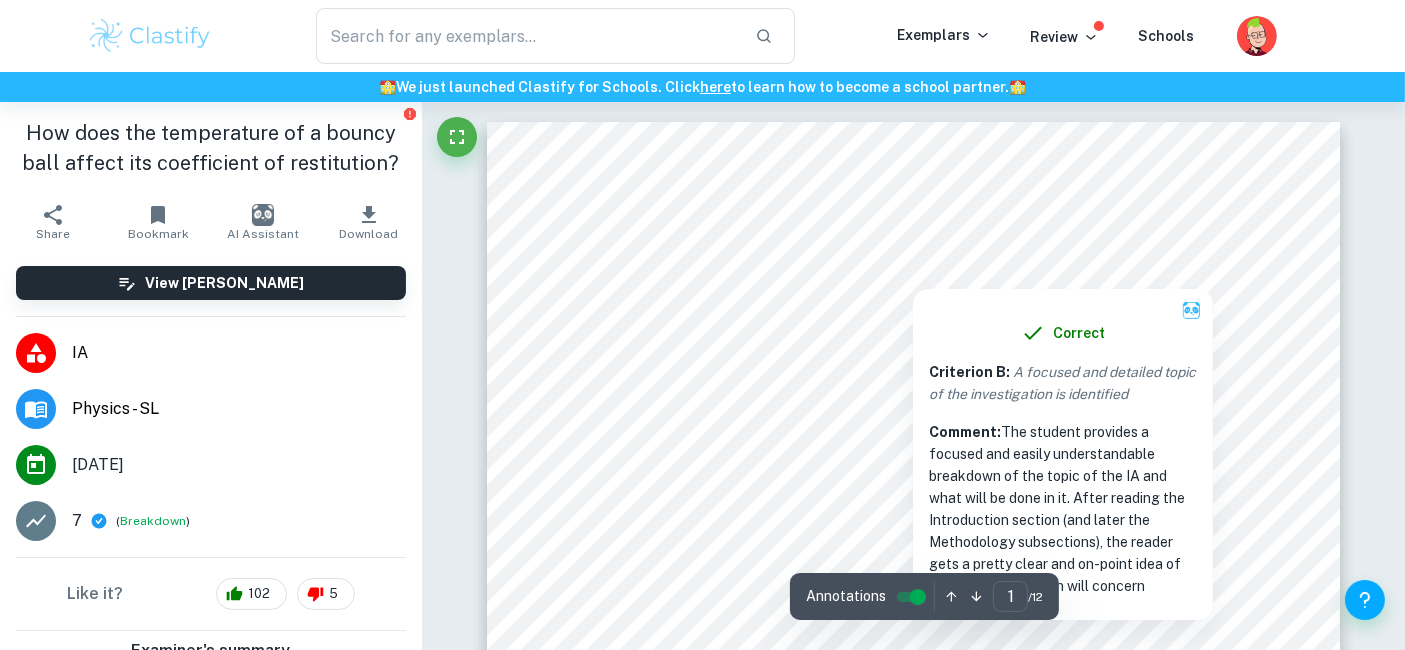 drag, startPoint x: 856, startPoint y: 274, endPoint x: 1027, endPoint y: 275, distance: 171.00293 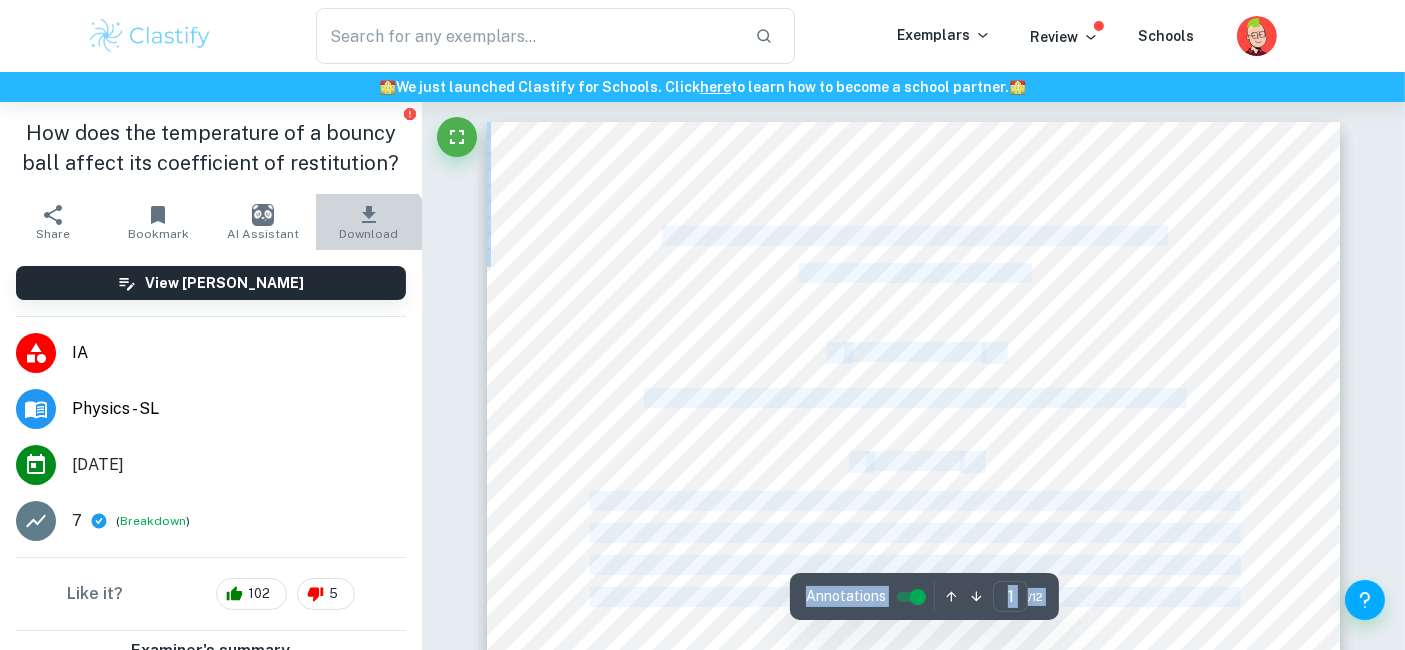 click on "Download" at bounding box center [368, 234] 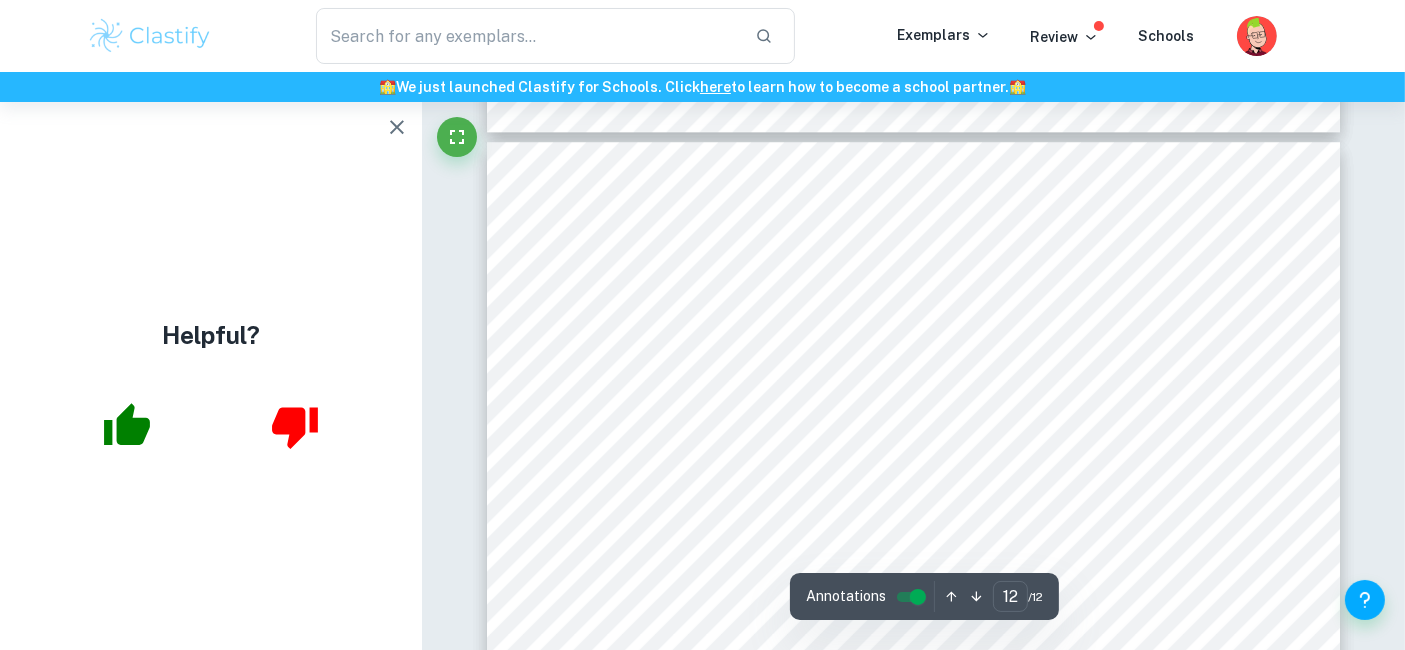 scroll, scrollTop: 14222, scrollLeft: 0, axis: vertical 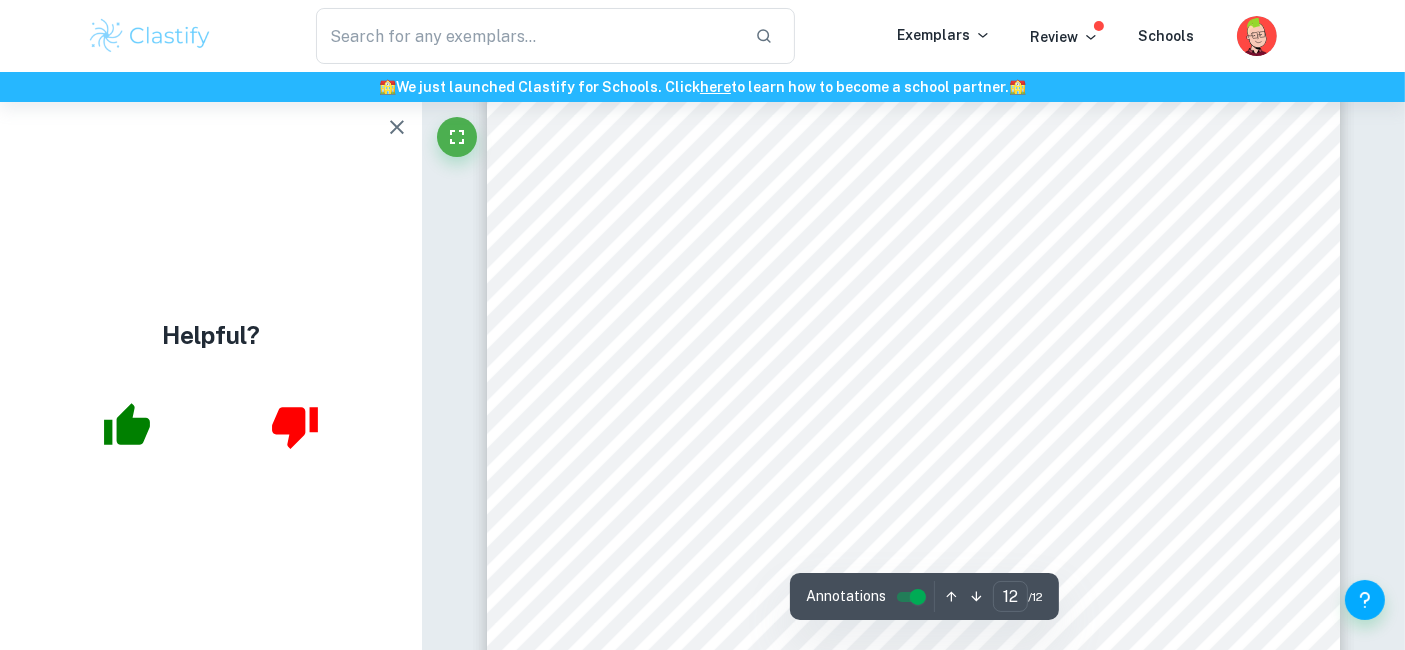 type on "11" 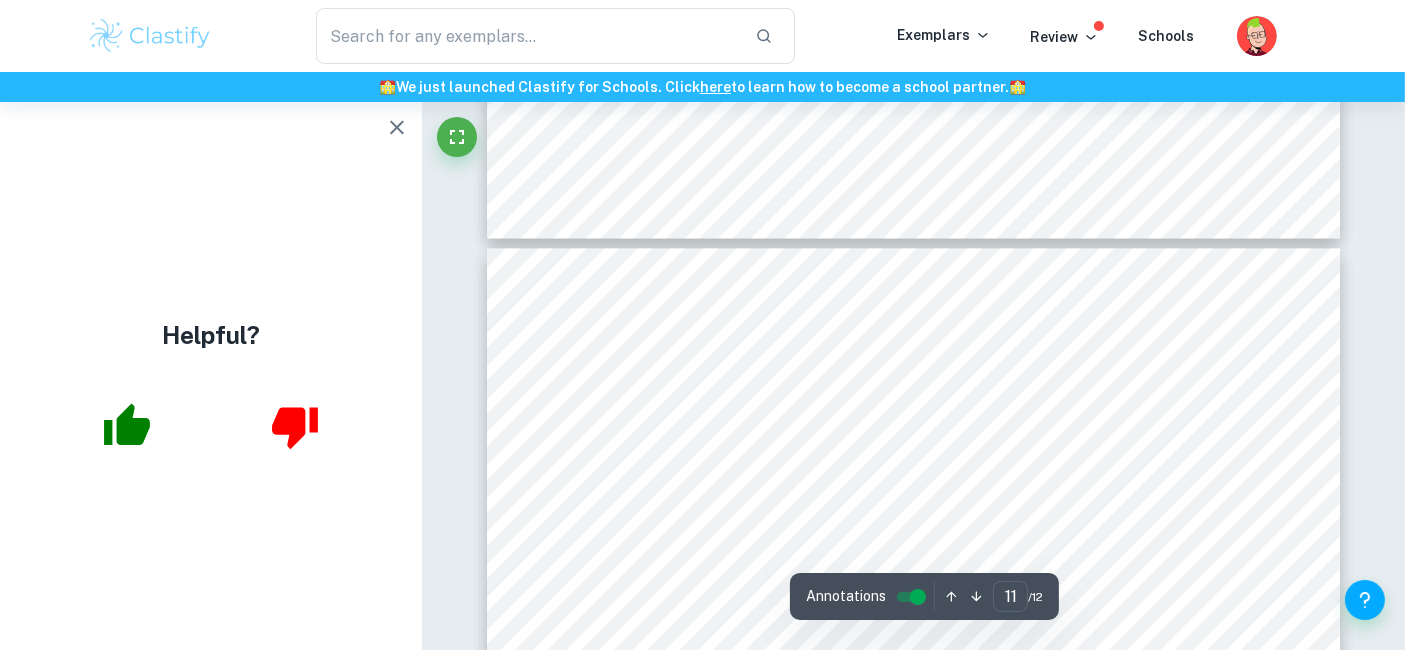 scroll, scrollTop: 12136, scrollLeft: 0, axis: vertical 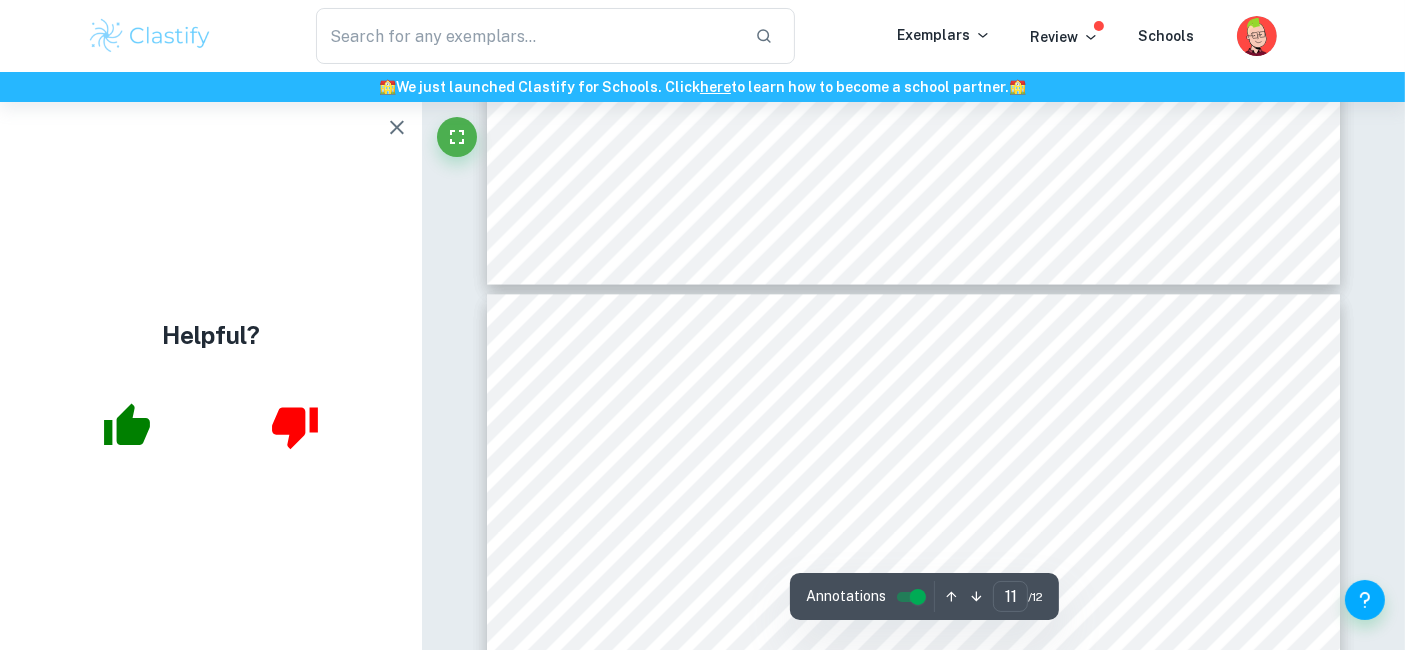 click 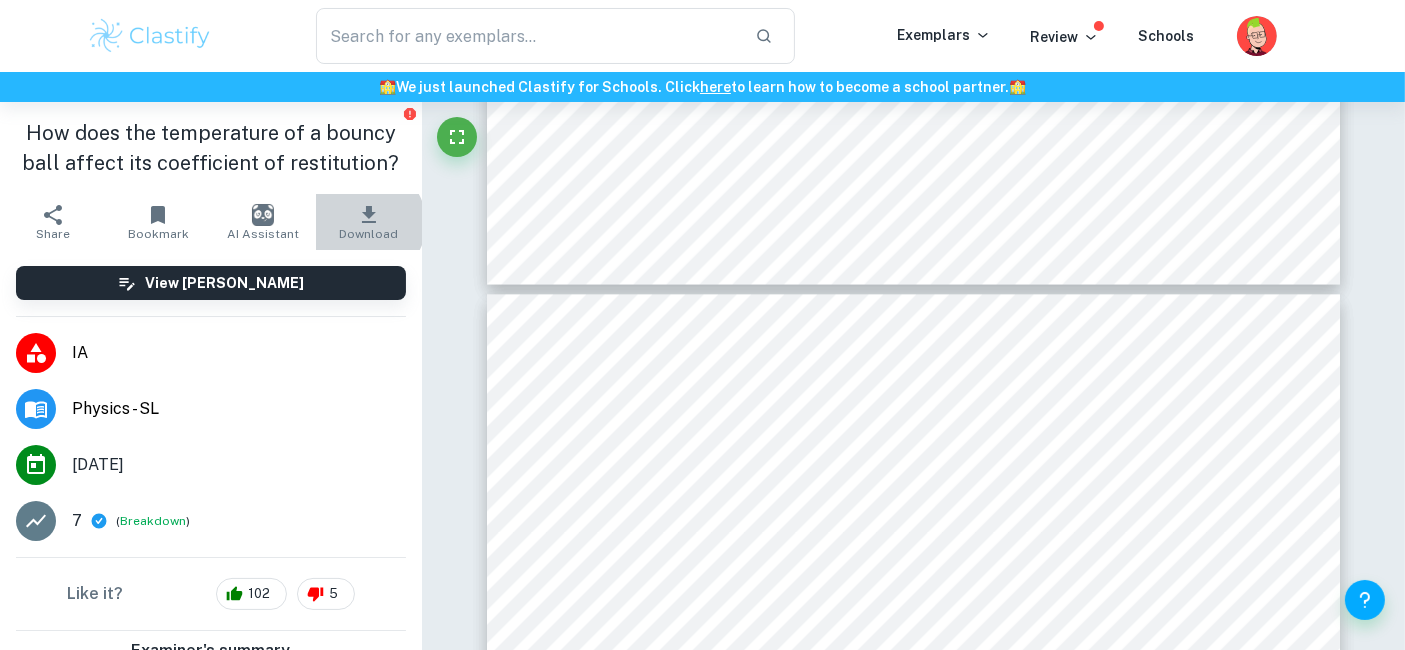 click 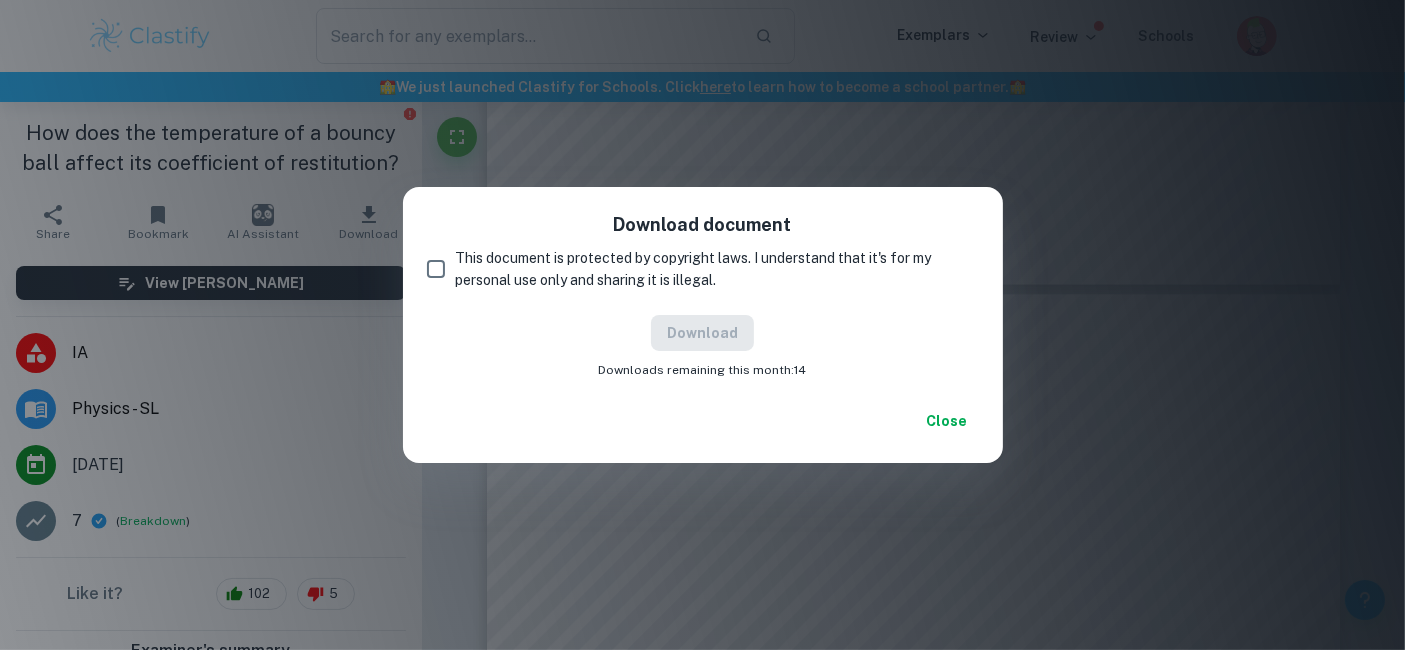 click on "This document is protected by copyright laws. I understand that it's for my personal use only and sharing it is illegal." at bounding box center (709, 269) 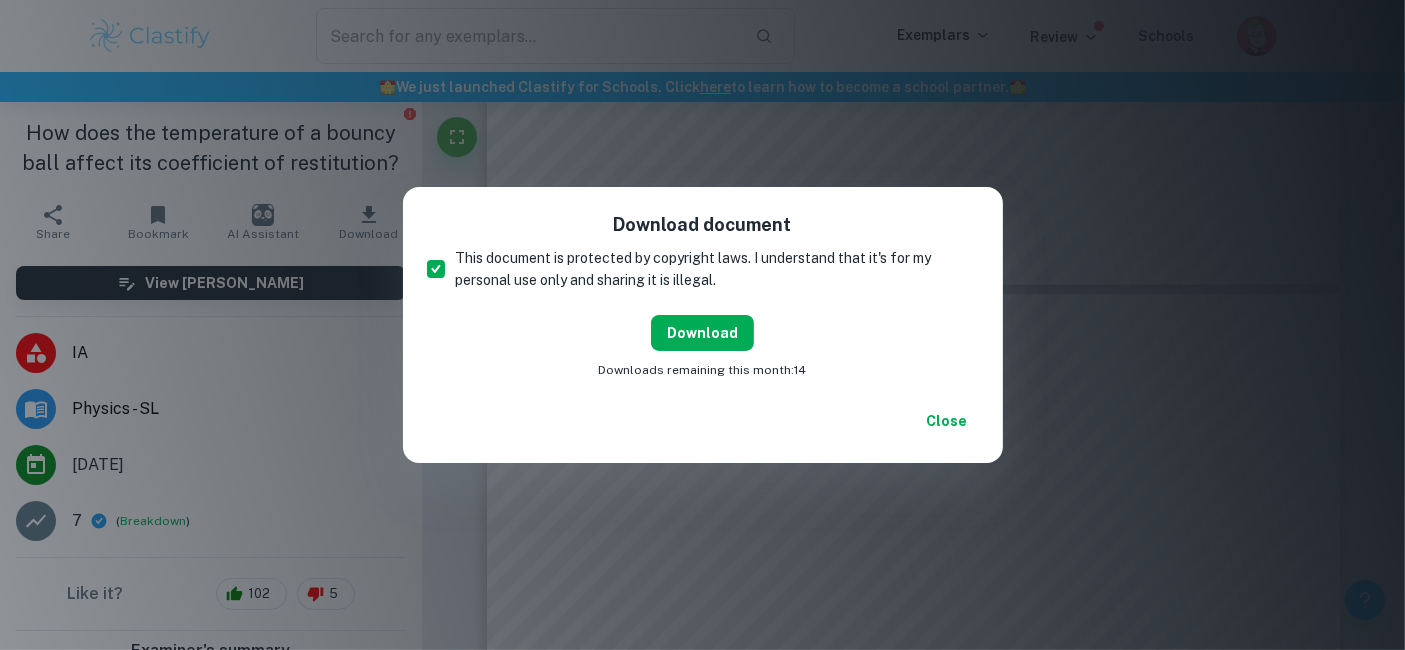 click on "Download" at bounding box center [702, 333] 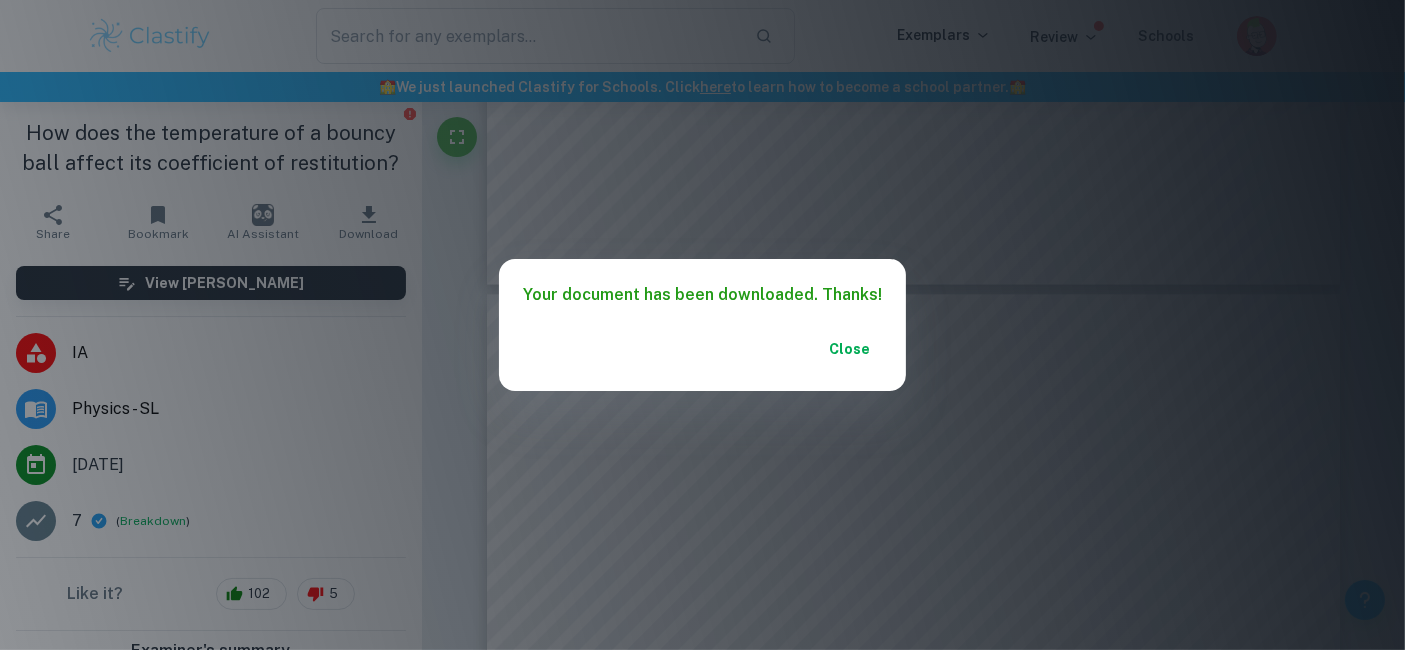 click on "Your document has been downloaded. Thanks! Close" at bounding box center (702, 325) 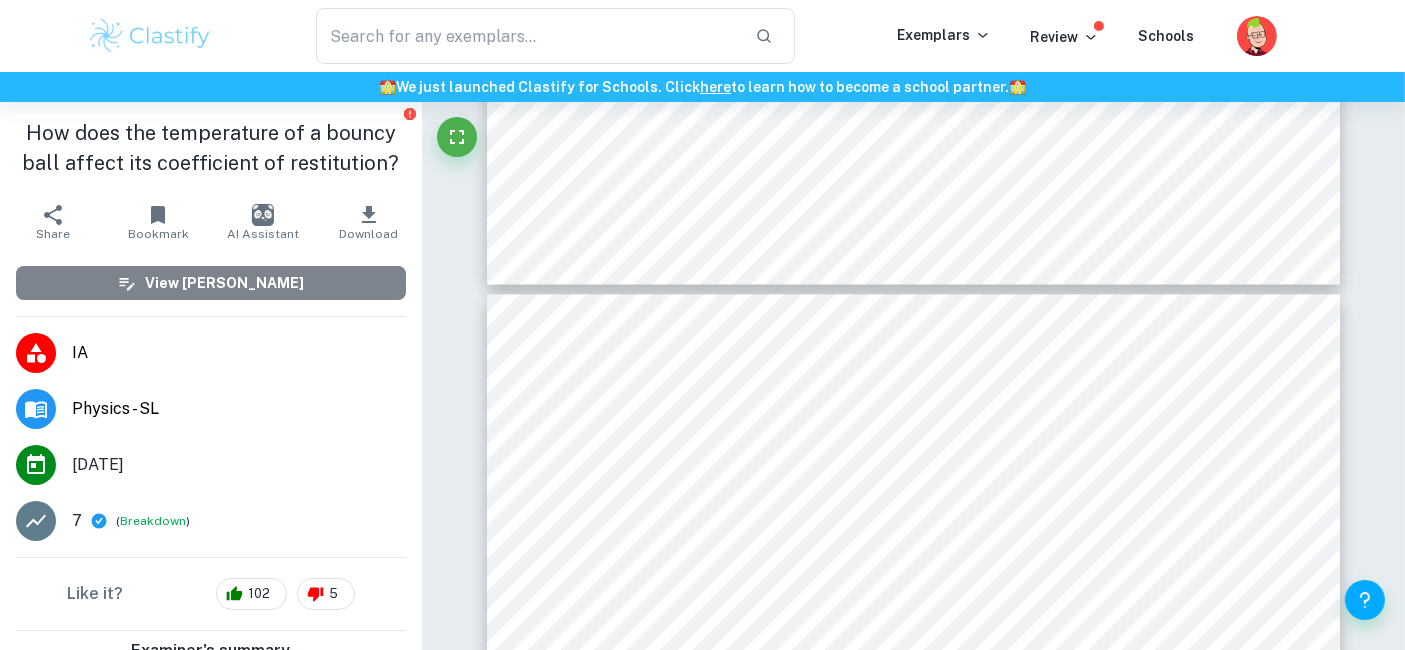 click on "View [PERSON_NAME]" at bounding box center (224, 283) 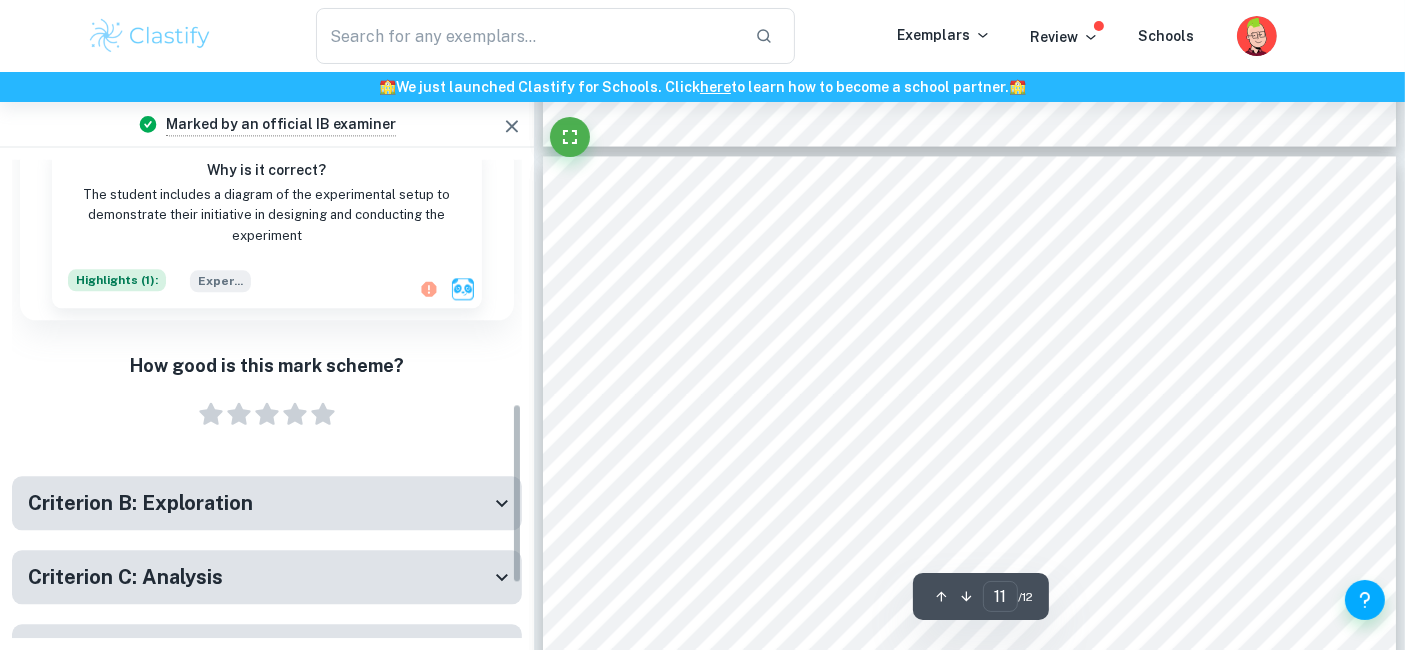 scroll, scrollTop: 789, scrollLeft: 0, axis: vertical 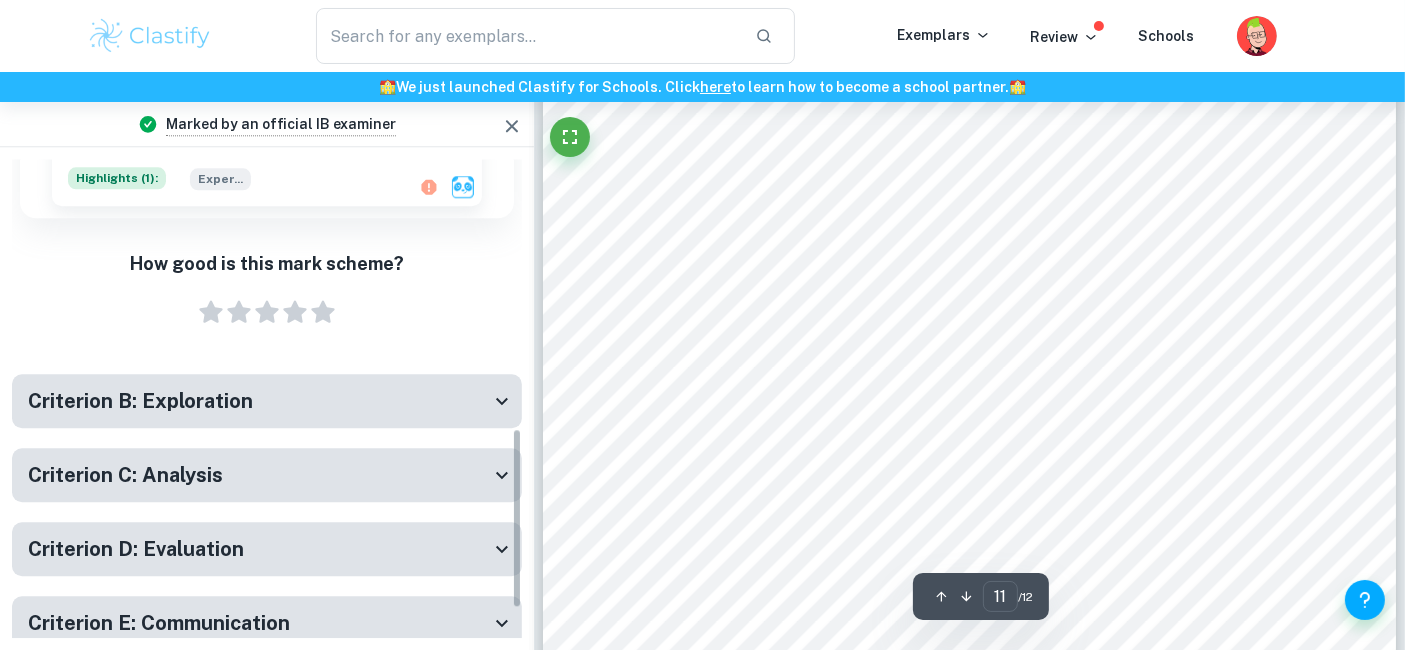 click on "Criterion B: Exploration" at bounding box center (267, 401) 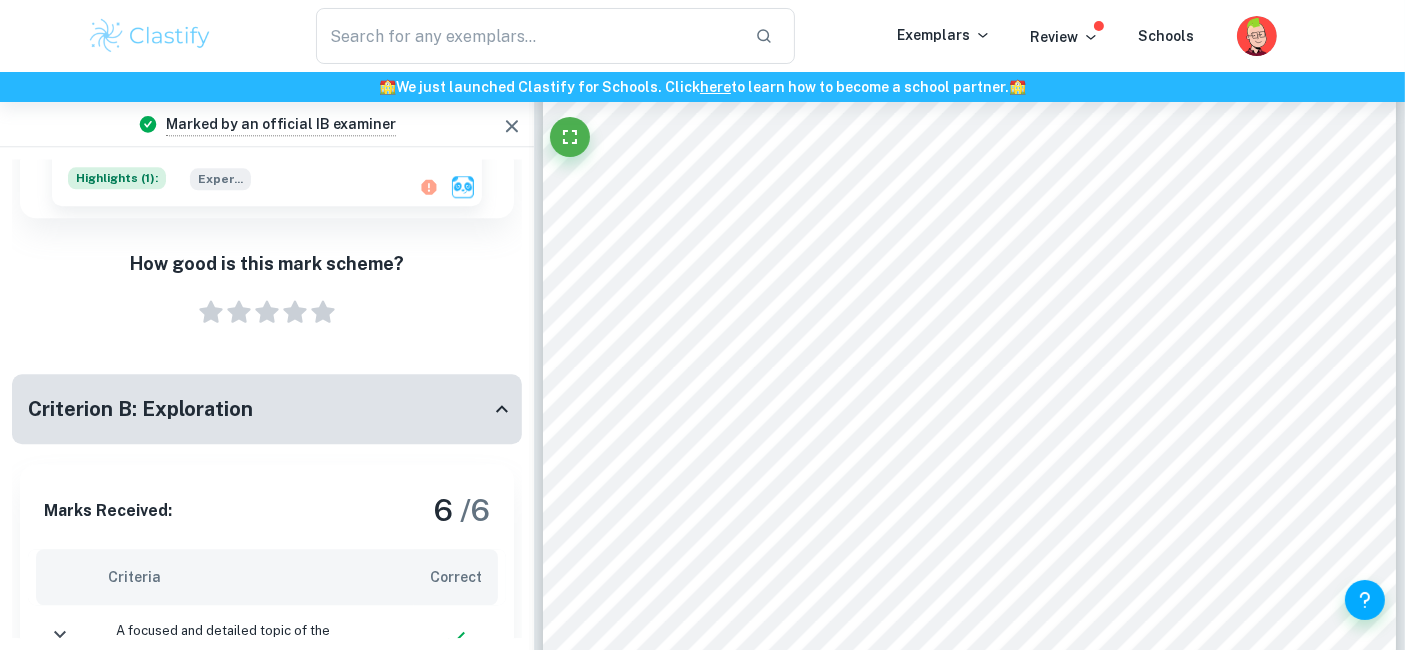 click on "Criterion B: Exploration" at bounding box center [259, 409] 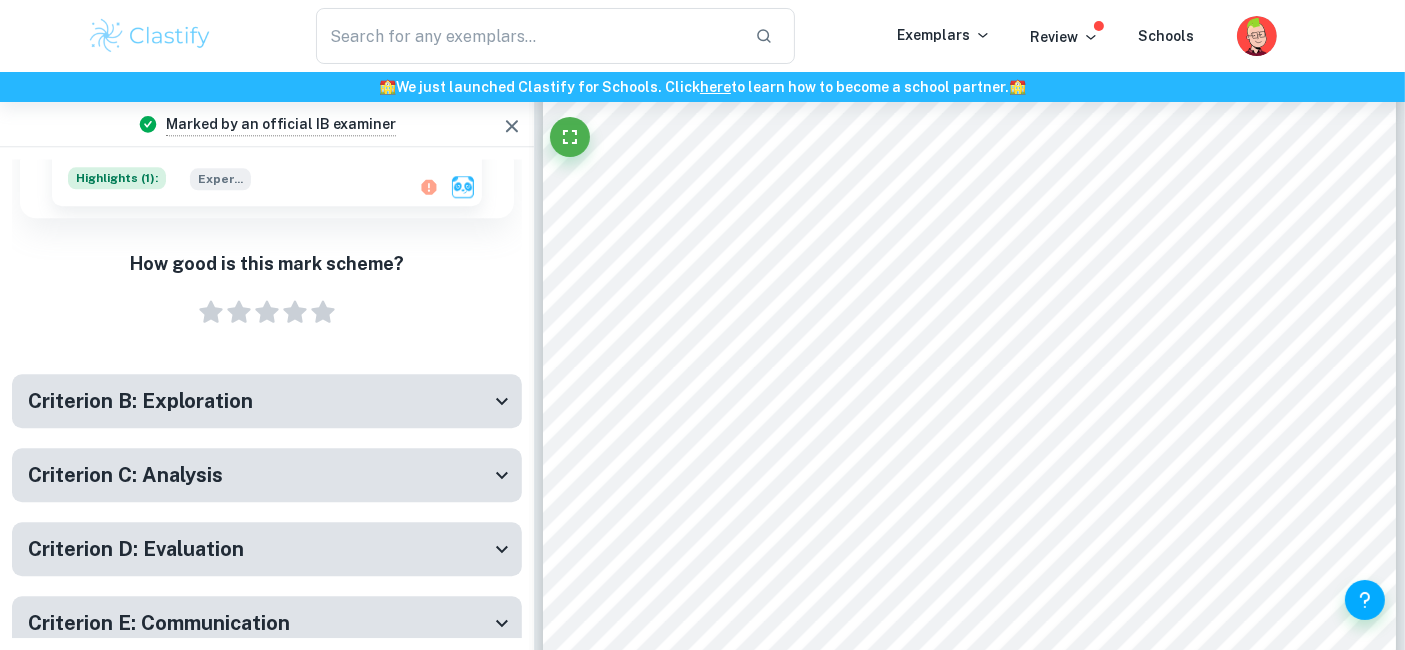 click on "Criterion B: Exploration" at bounding box center [259, 401] 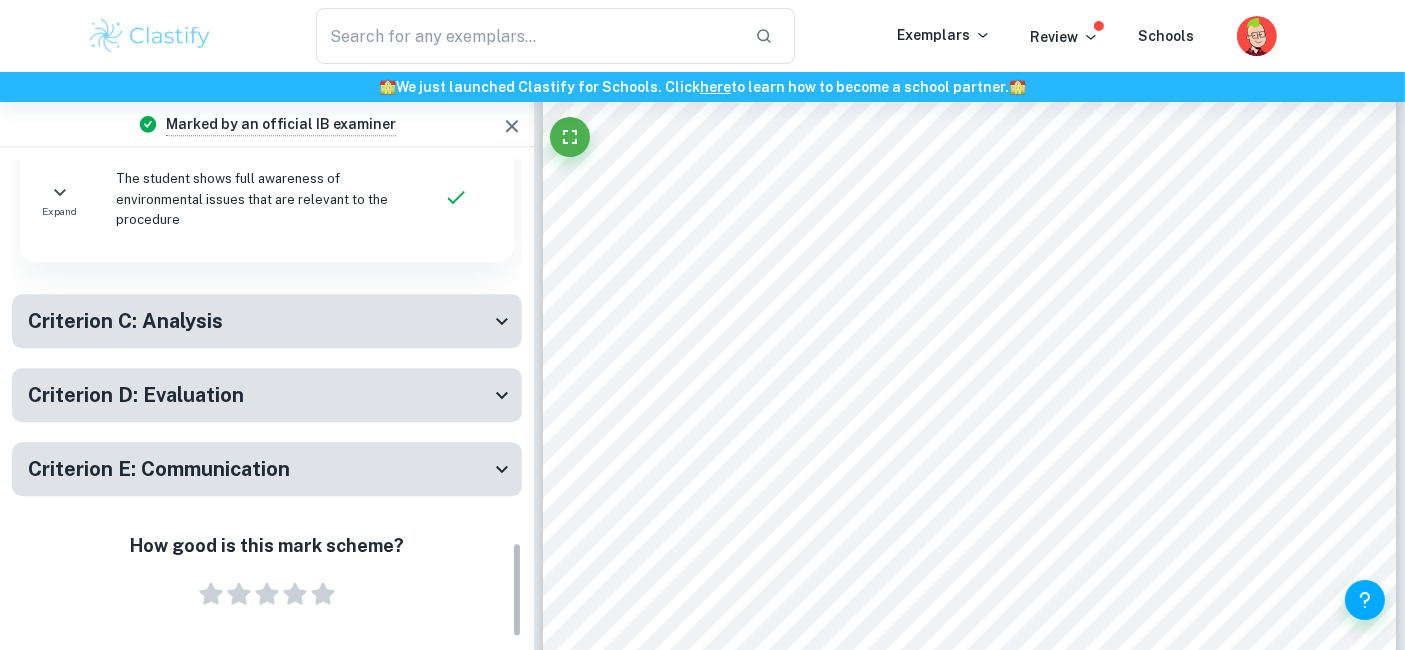 scroll, scrollTop: 1911, scrollLeft: 0, axis: vertical 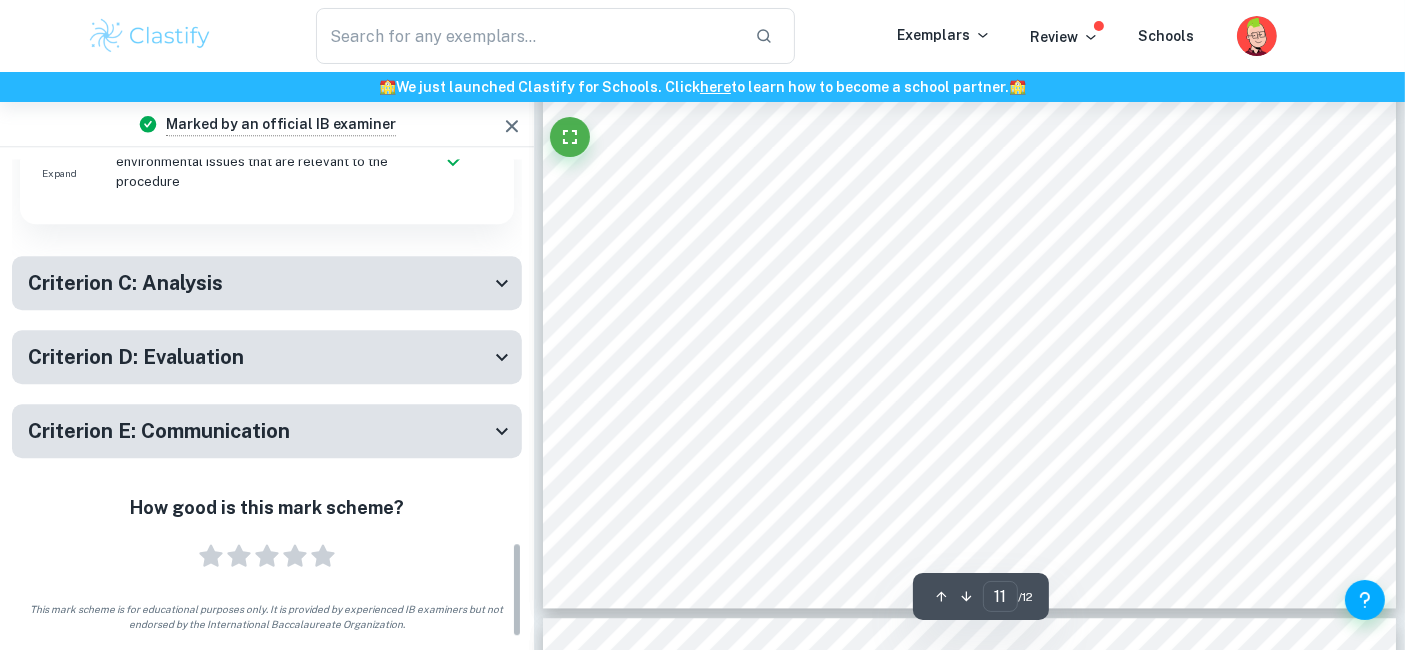 click on "Criterion C: Analysis" at bounding box center [267, 283] 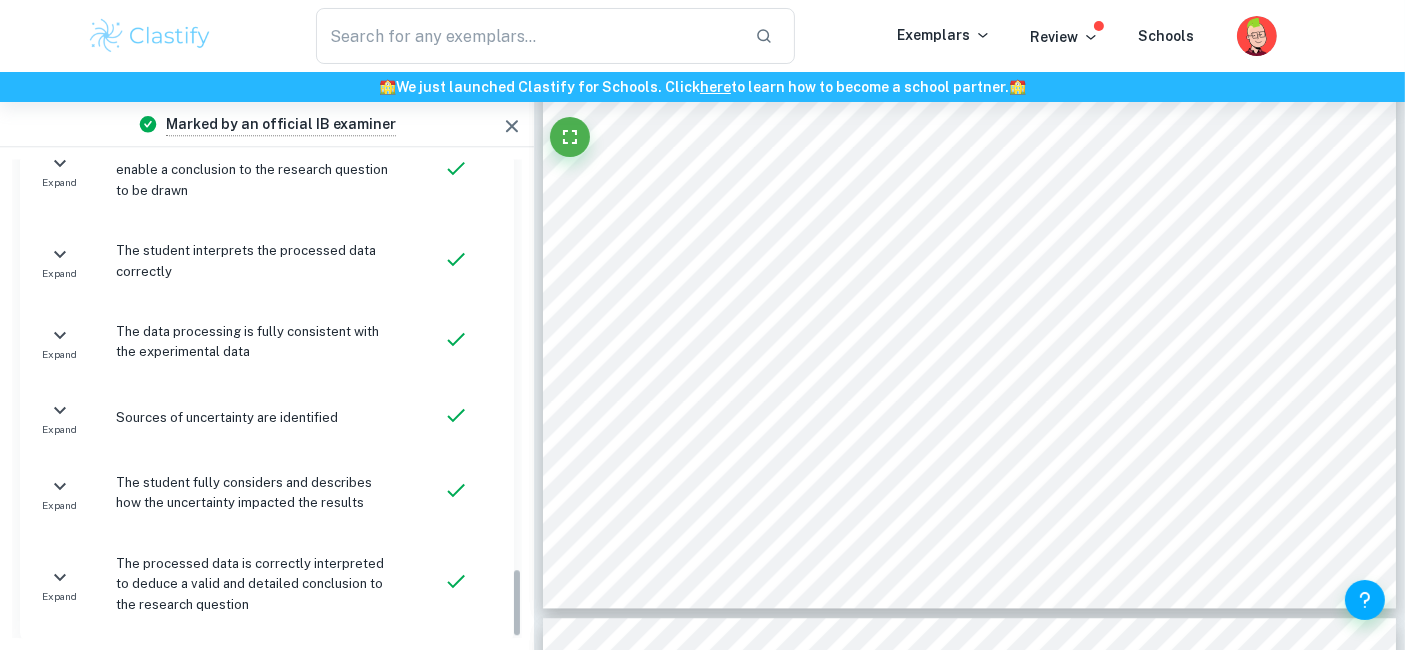 scroll, scrollTop: 2826, scrollLeft: 0, axis: vertical 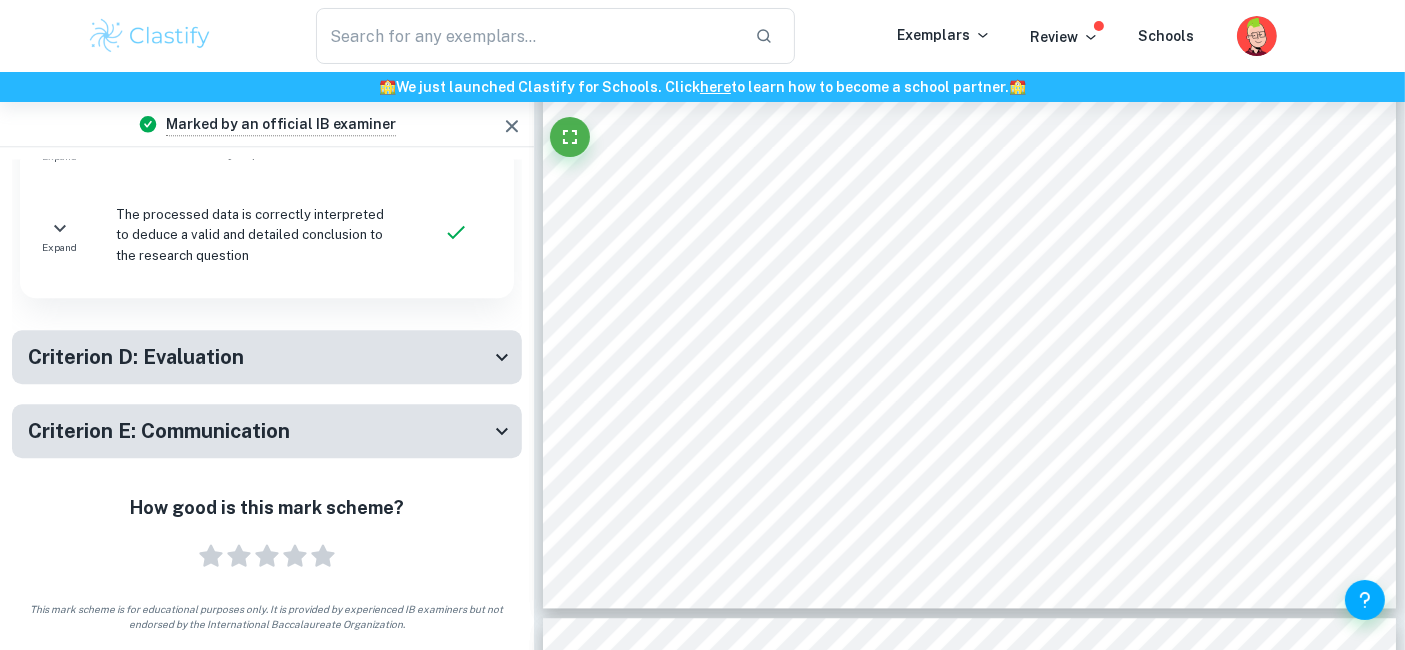 click on "Criterion D: Evaluation" at bounding box center (259, 357) 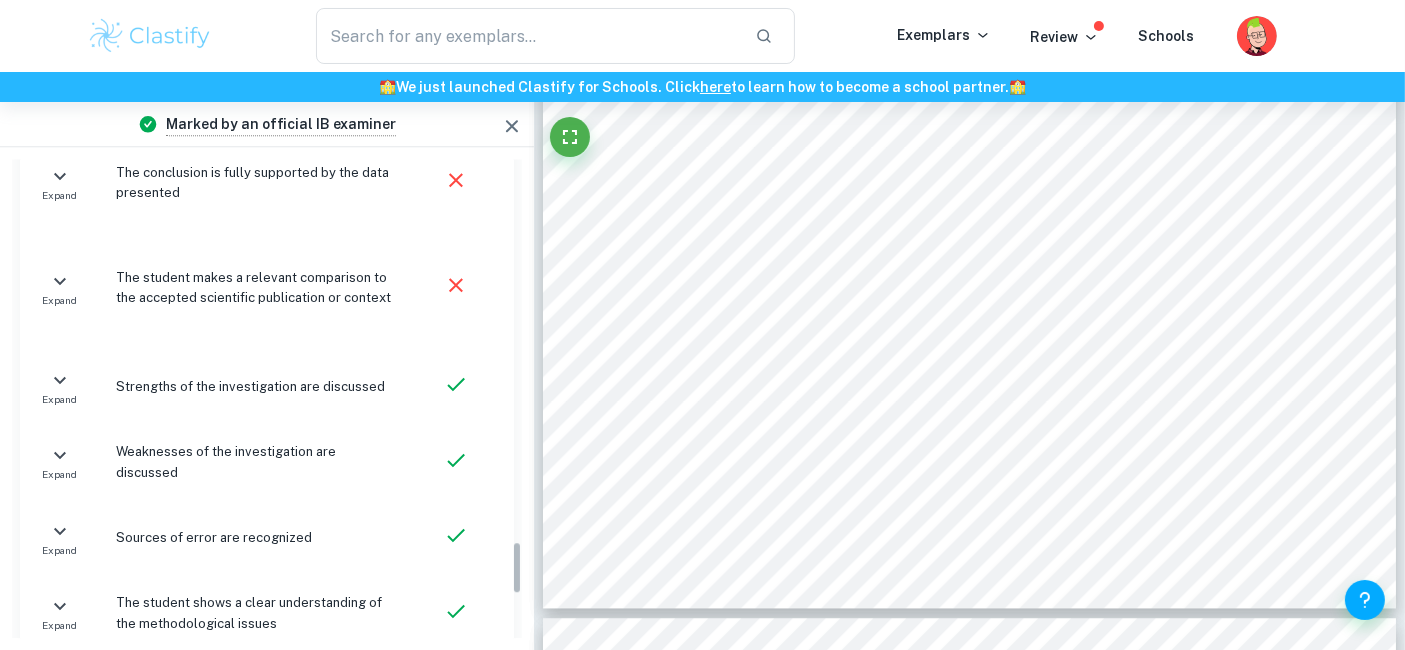 scroll, scrollTop: 3441, scrollLeft: 0, axis: vertical 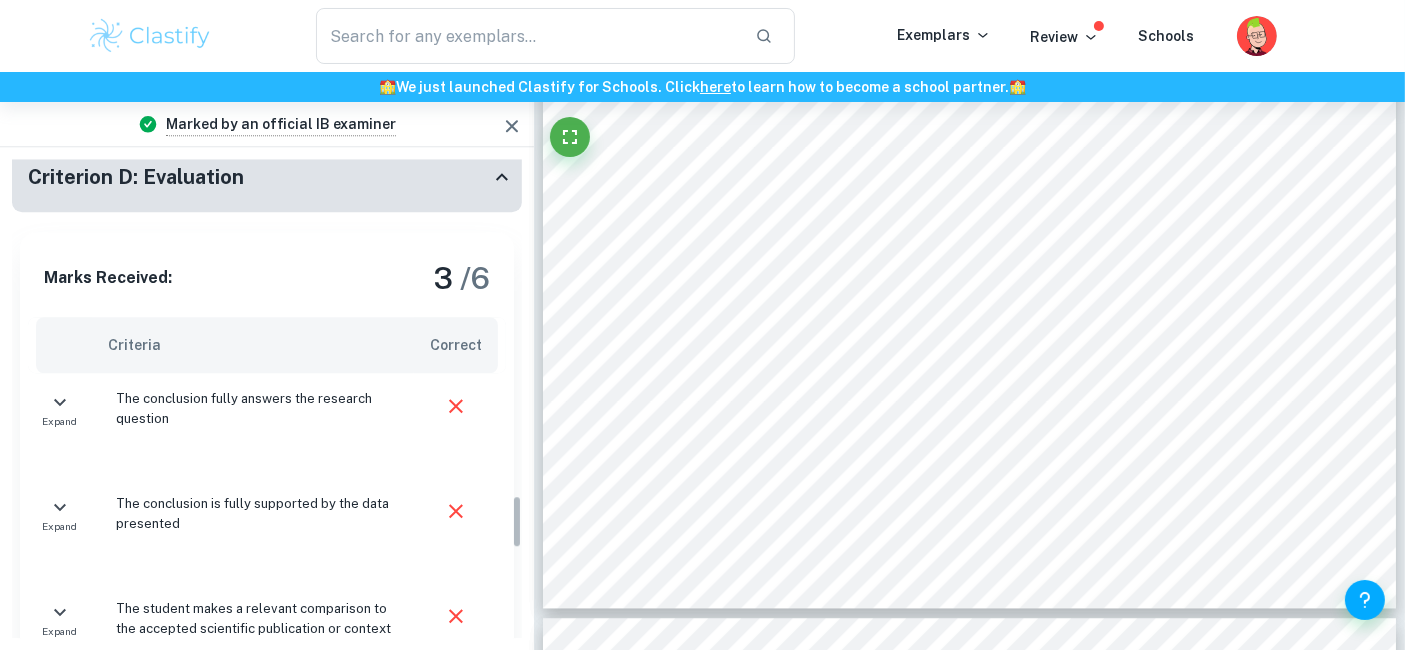 click on "Marks Received:  3   / 6" at bounding box center [267, 278] 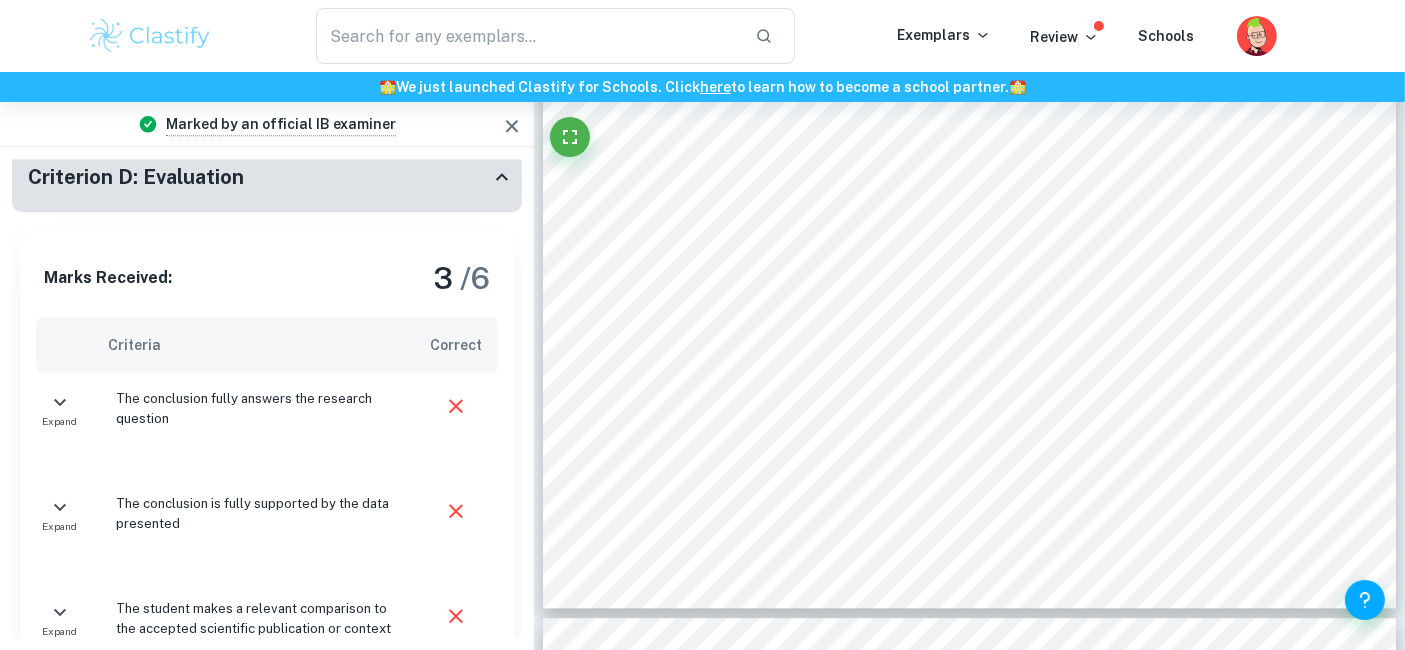 click on "Criterion D: Evaluation" at bounding box center (259, 177) 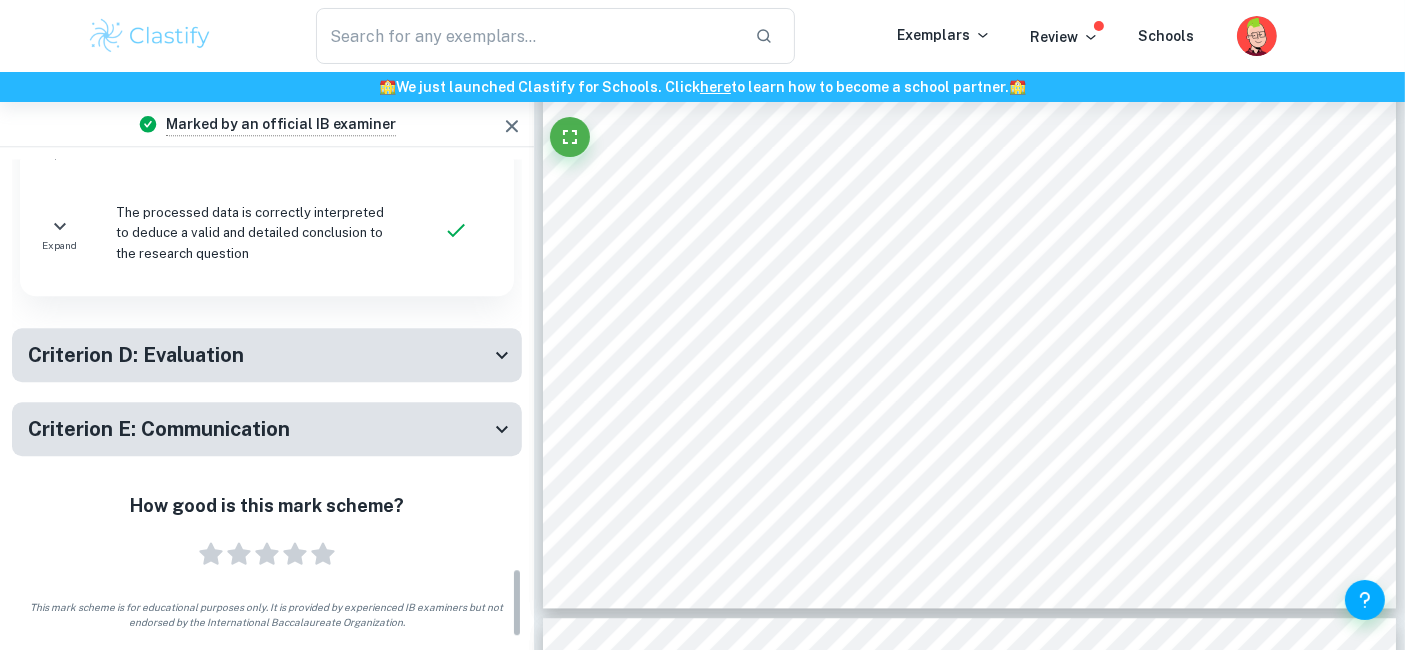 scroll, scrollTop: 2826, scrollLeft: 0, axis: vertical 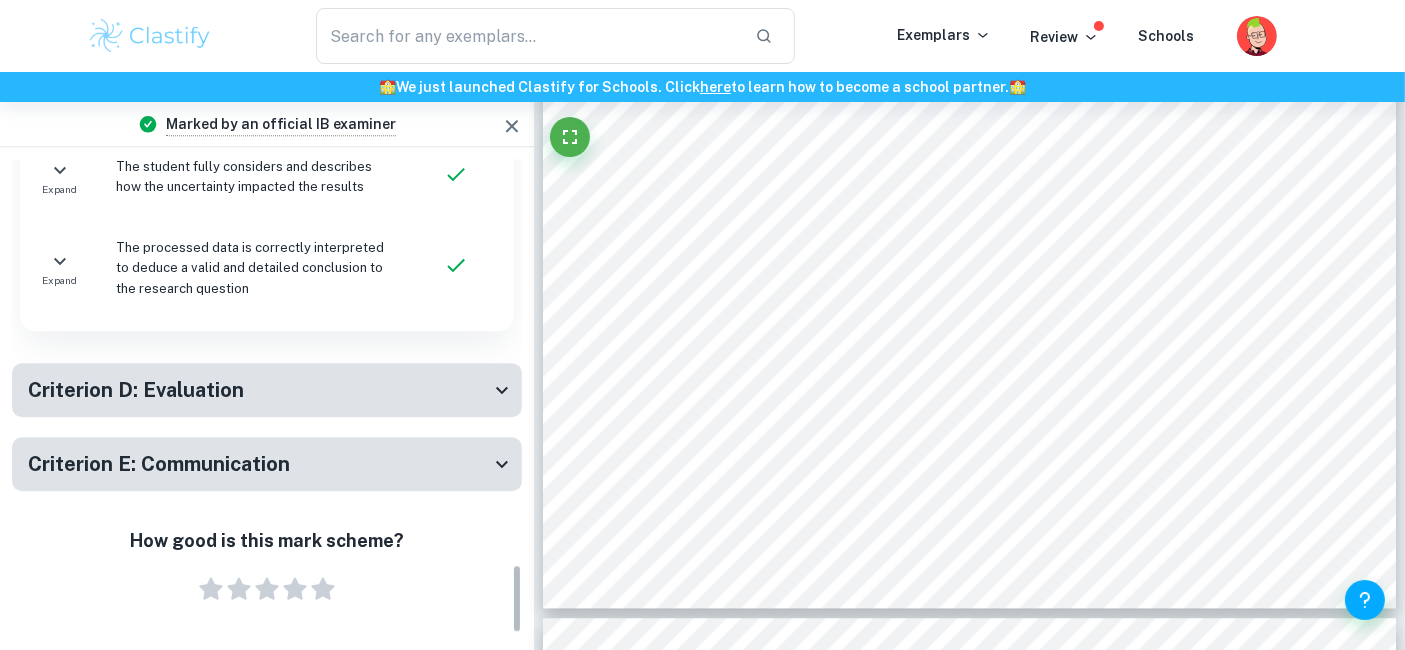 click on "Criterion E: Communication" at bounding box center (259, 464) 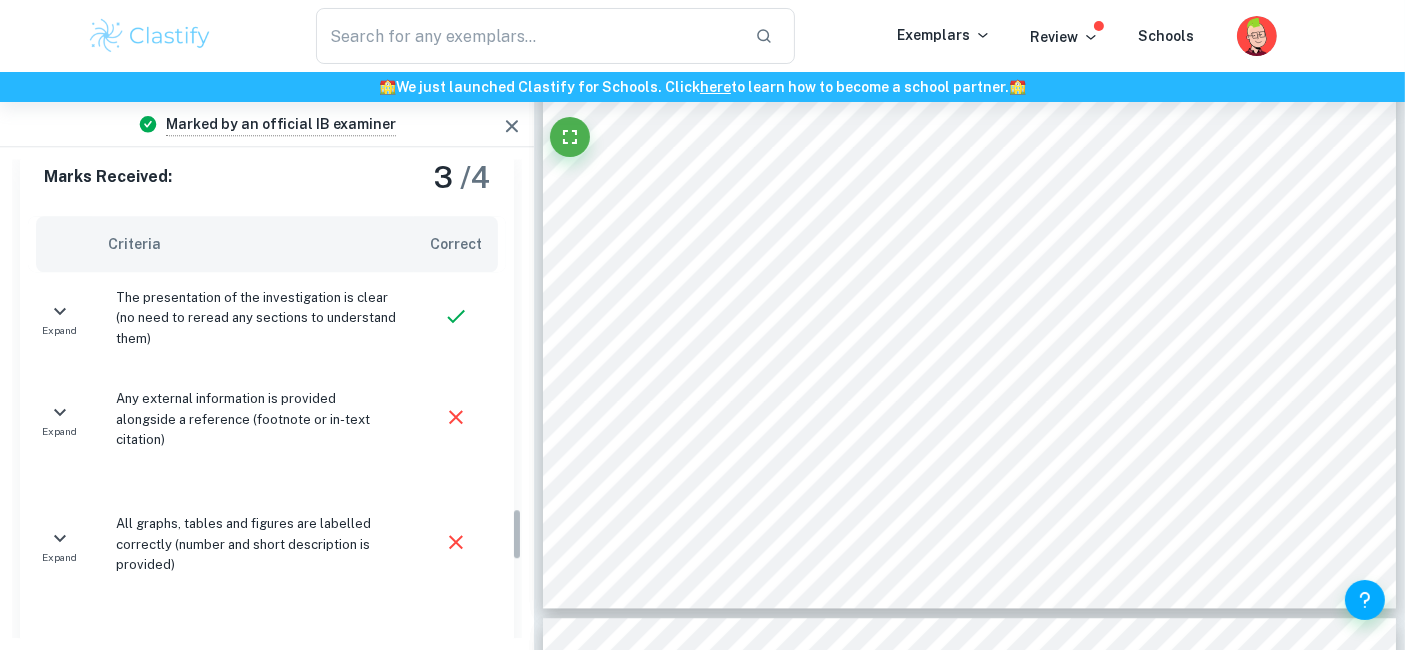 scroll, scrollTop: 3199, scrollLeft: 0, axis: vertical 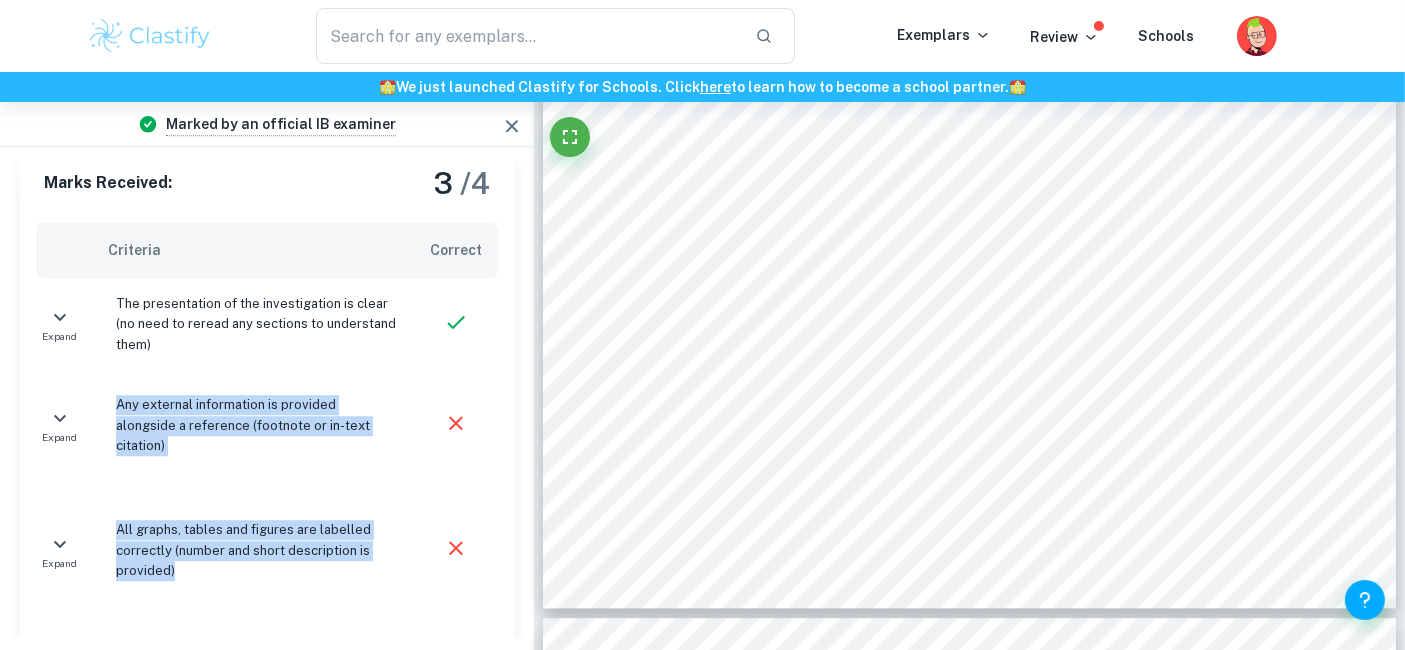 drag, startPoint x: 100, startPoint y: 397, endPoint x: 326, endPoint y: 549, distance: 272.36005 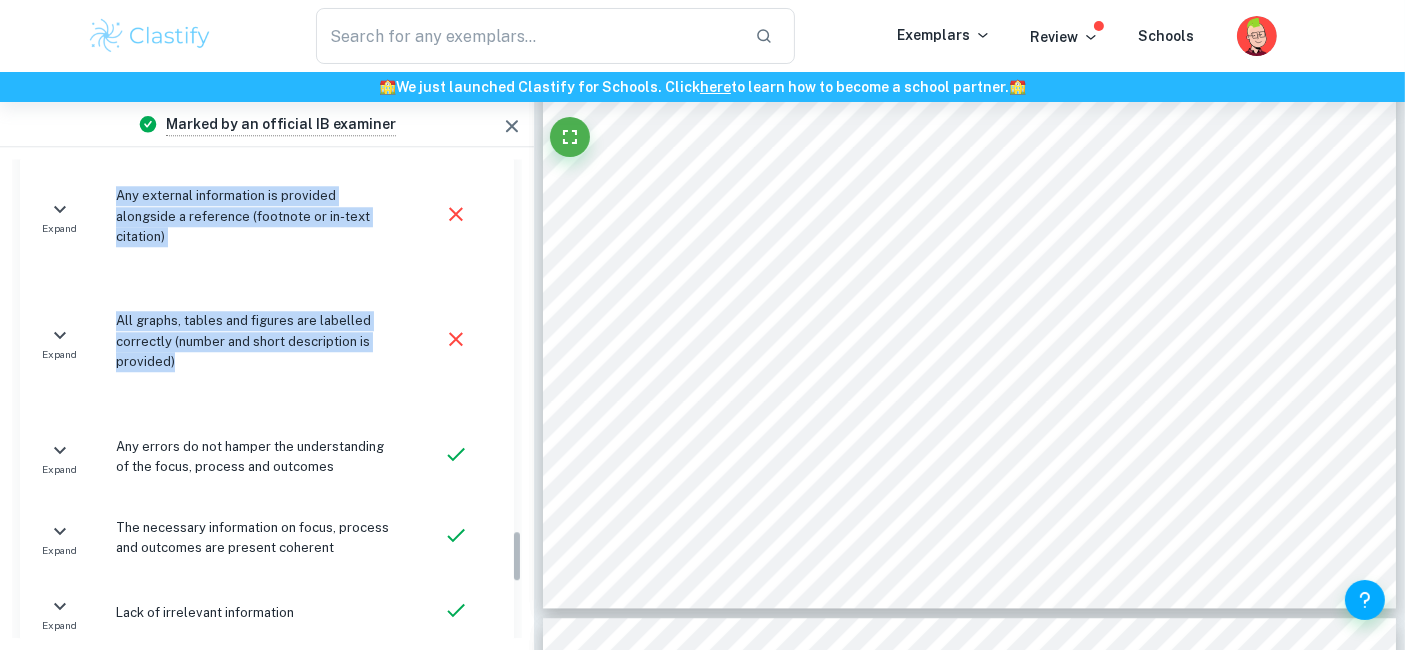 scroll, scrollTop: 3408, scrollLeft: 0, axis: vertical 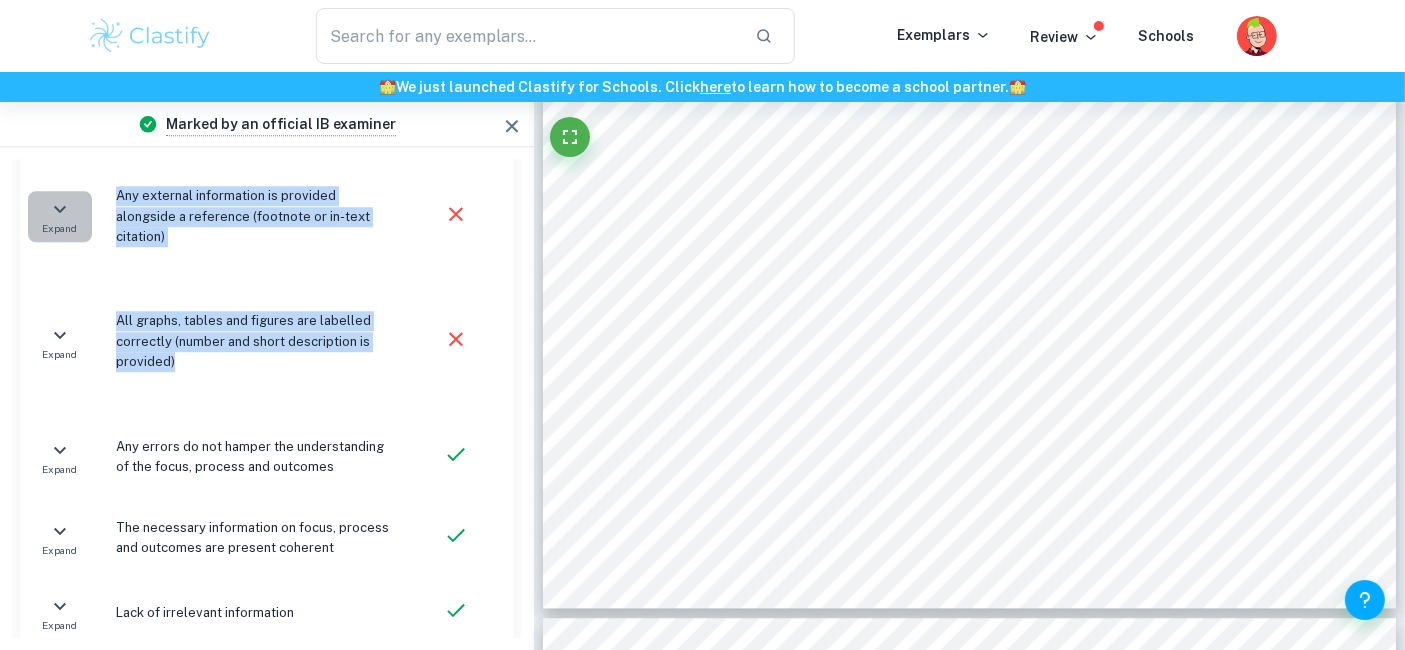 click on "Expand" at bounding box center (60, 216) 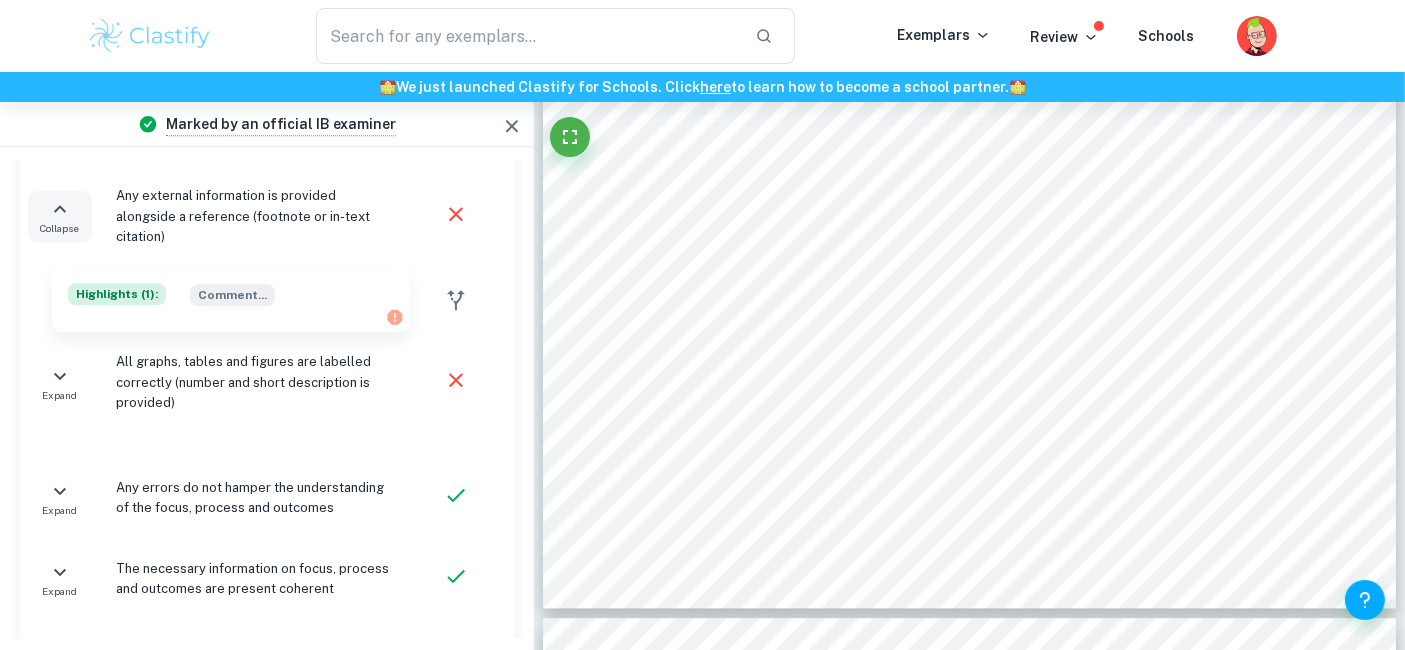 click on "Collapse" at bounding box center (60, 228) 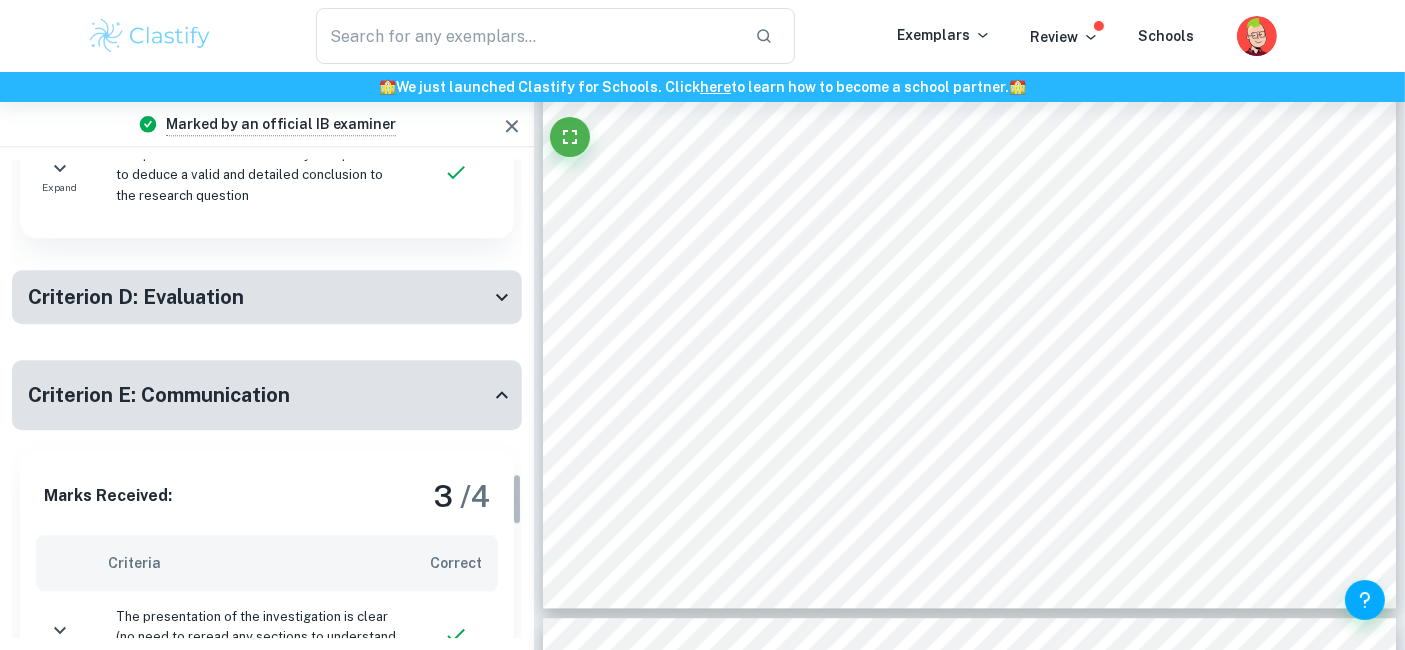scroll, scrollTop: 2888, scrollLeft: 0, axis: vertical 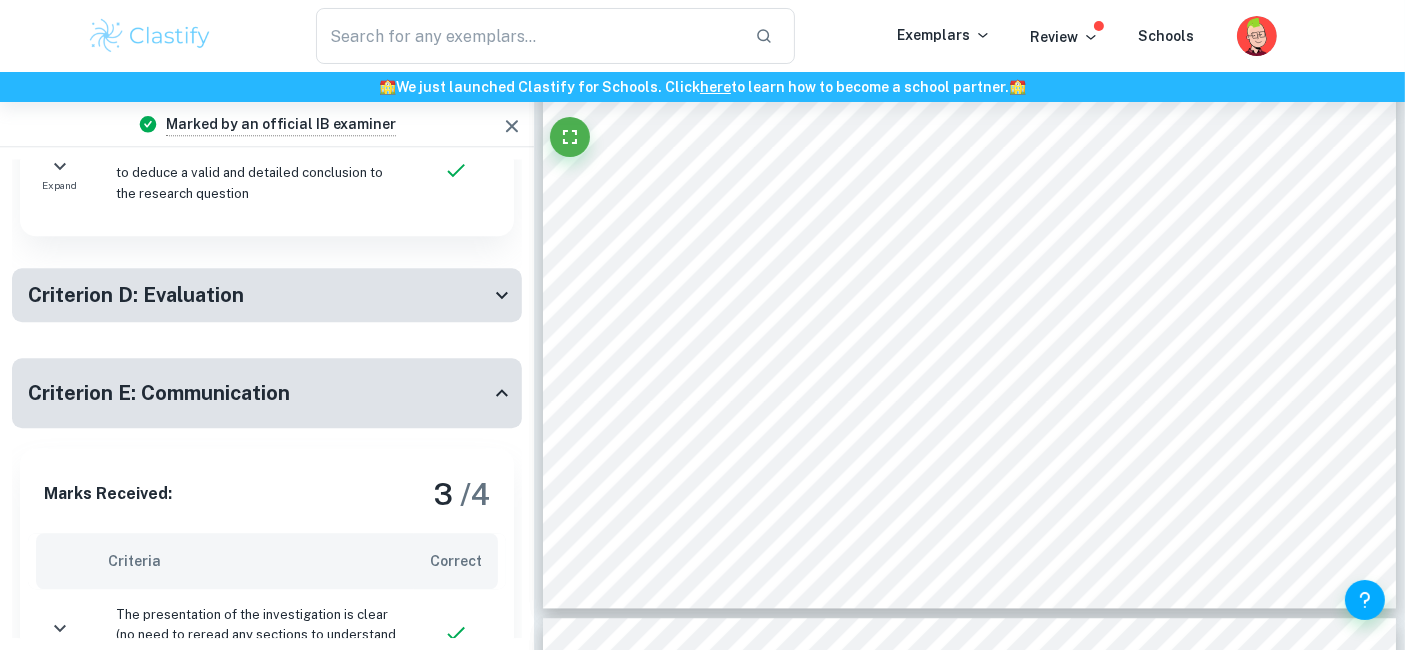click on "Criterion E: Communication" at bounding box center [259, 393] 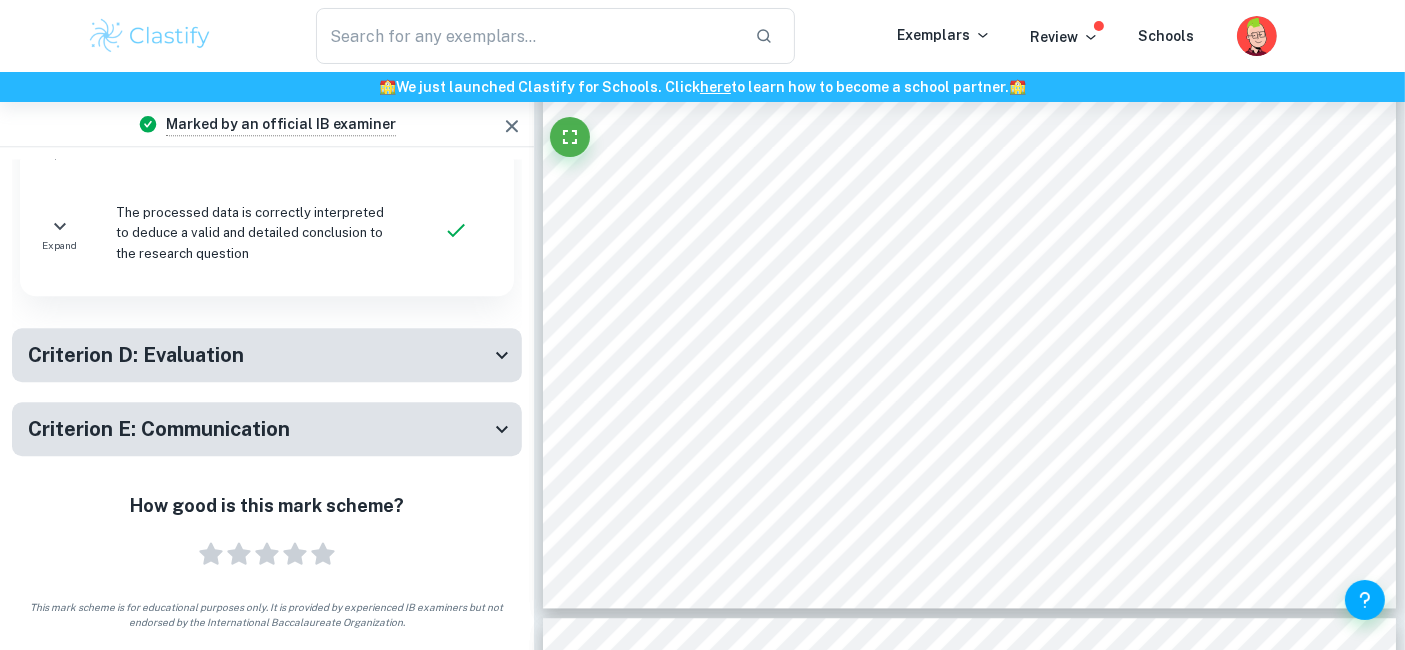 scroll, scrollTop: 2826, scrollLeft: 0, axis: vertical 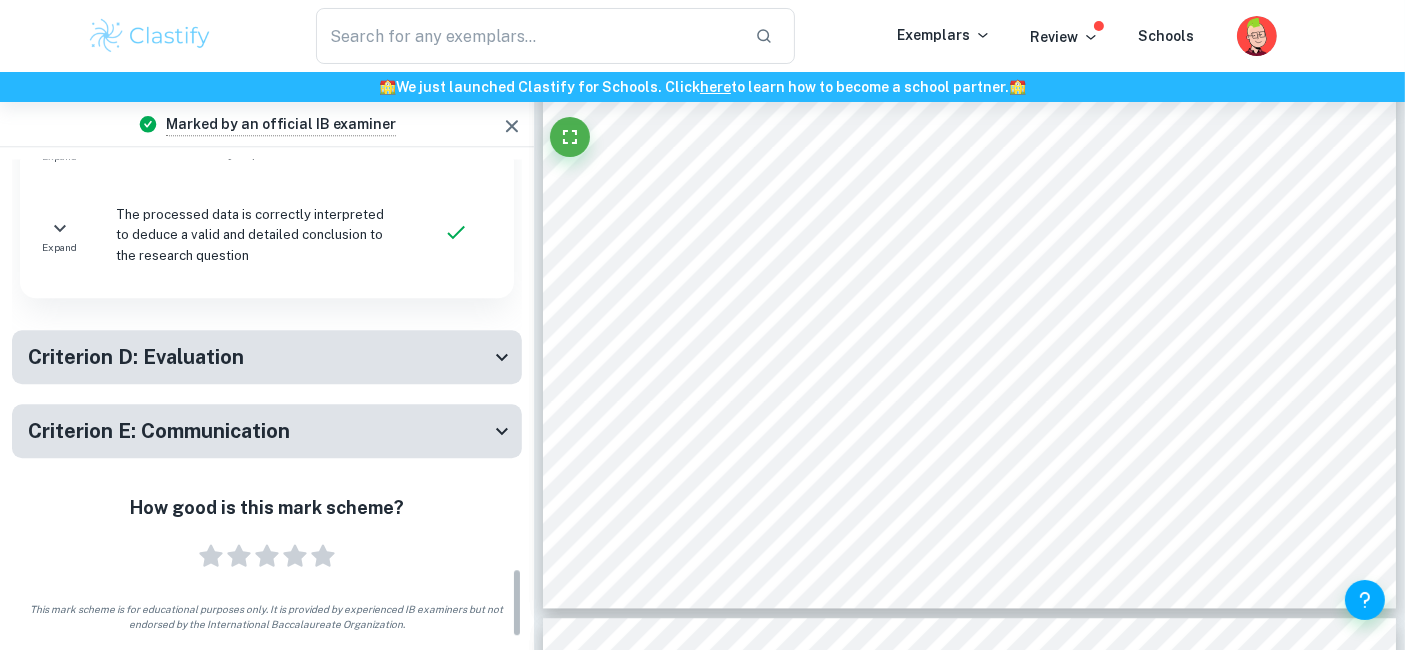 click on "Criterion A: Personal Engagement Marks Received:  2   / 2 Criteria Correct Collapse   The choice of the topic is justified through apparent personal significance, interest, or curiosity Why is it correct?   The student justifies the choice of topic with their childhood memories of playing with bouncy balls and their recent curiosity to learn more about the bouncing properties of the balls Highlights ( 1 ):      When  ... Collapse   Evidence of personal input and initiative in the designing, implementation, or presentation of the investigation is present Why is it correct?   The student includes a diagram of the experimental setup to demonstrate their initiative in designing and conducting the experiment Highlights ( 1 ):      Exper ... How good is this mark scheme? 1 Star 2 Stars 3 Stars 4 Stars 5 Stars Empty Criterion B: Exploration Marks Received:  6   / 6 Criteria Correct Expand   A focused and detailed topic of the investigation is identified Expand   Expand   Expand   Expand   Expand   Expand   Expand" at bounding box center [267, -1014] 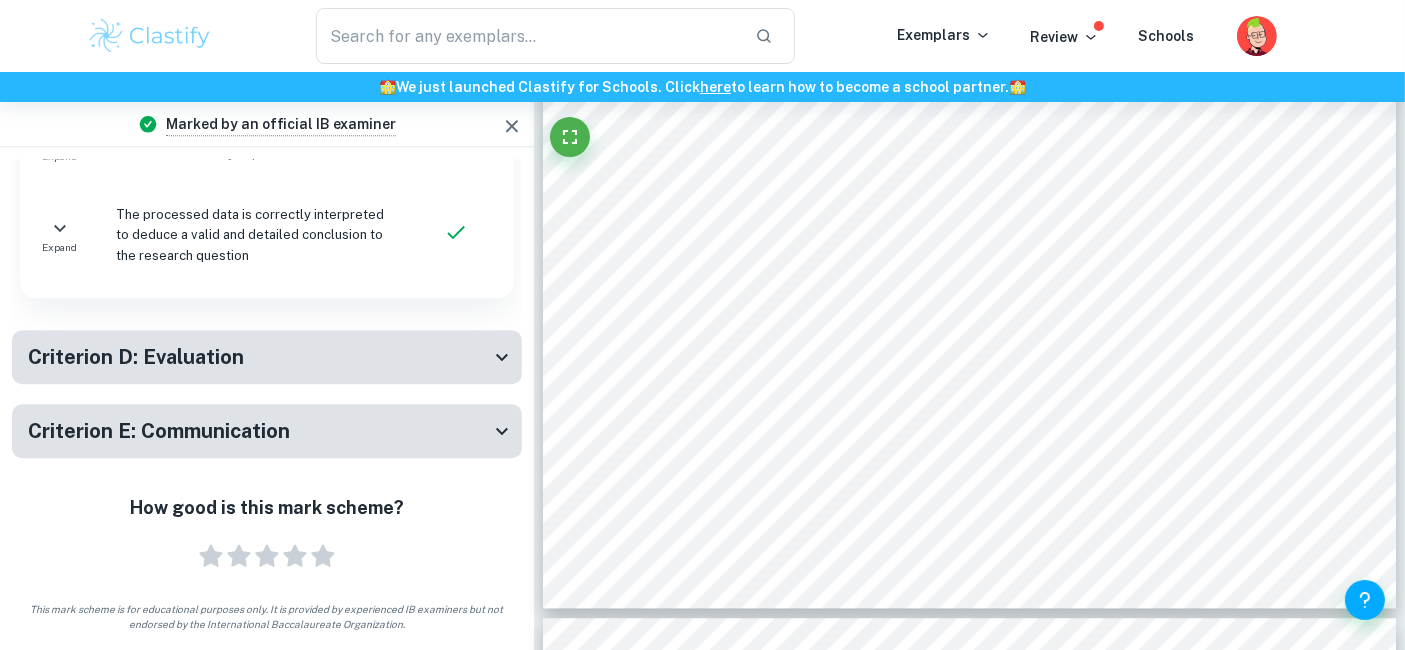 click on "Criterion D: Evaluation" at bounding box center (259, 357) 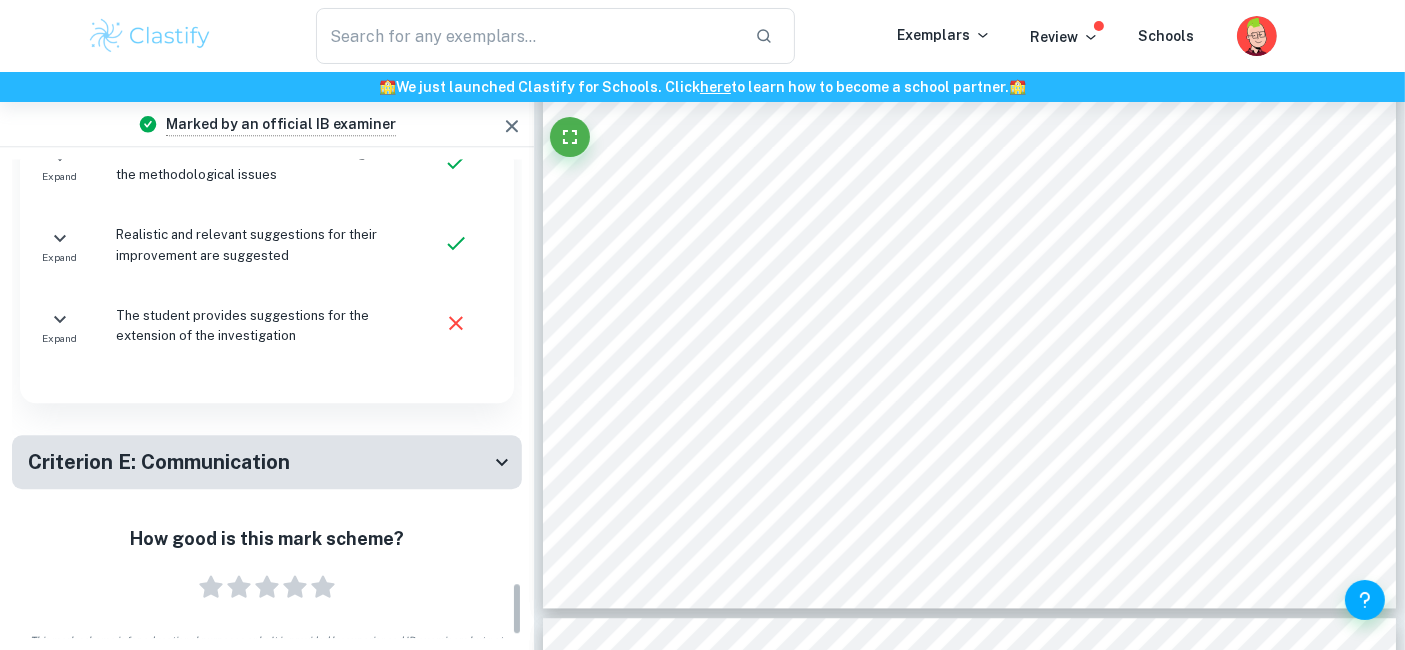 scroll, scrollTop: 3793, scrollLeft: 0, axis: vertical 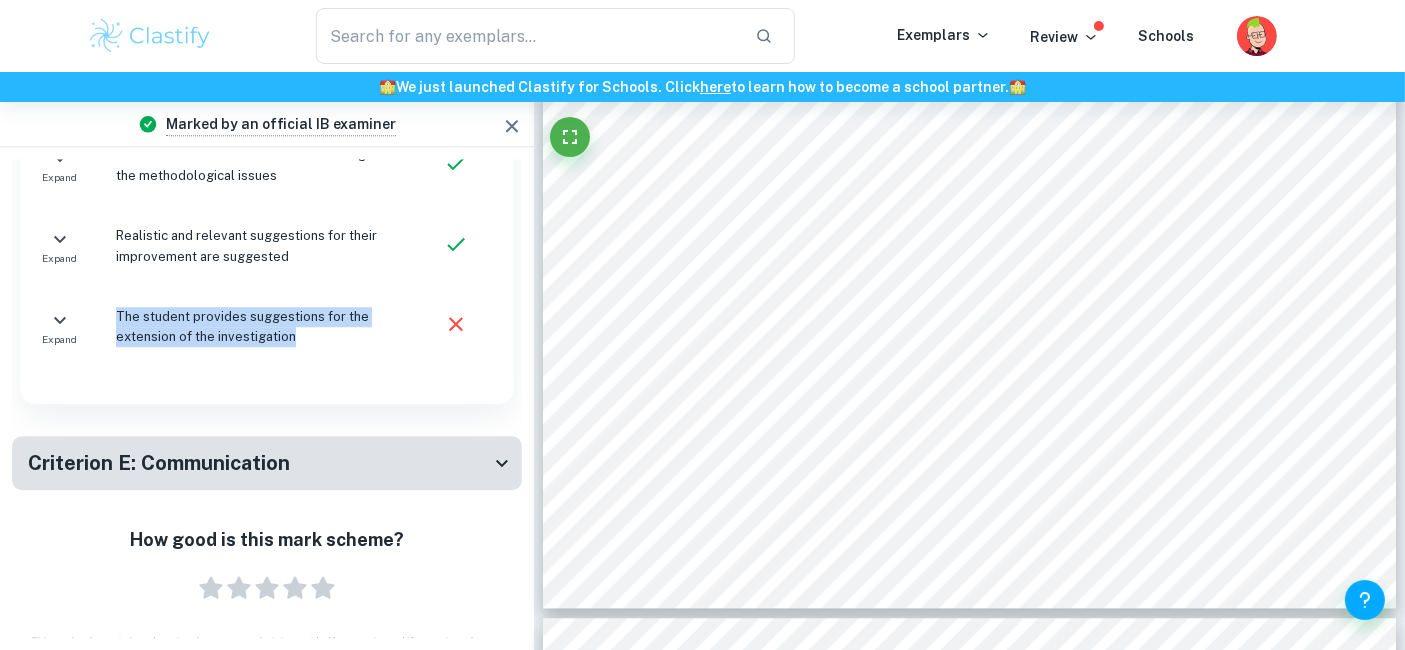 drag, startPoint x: 328, startPoint y: 330, endPoint x: 111, endPoint y: 307, distance: 218.21548 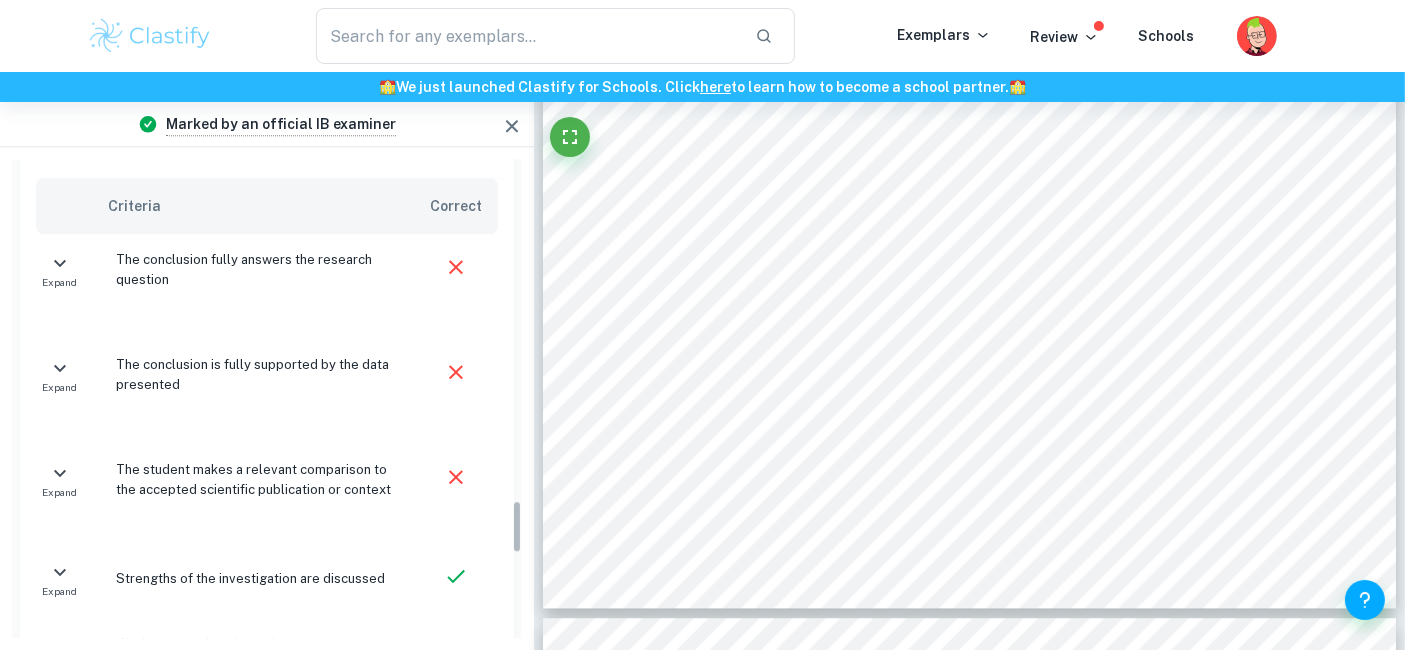 scroll, scrollTop: 3053, scrollLeft: 0, axis: vertical 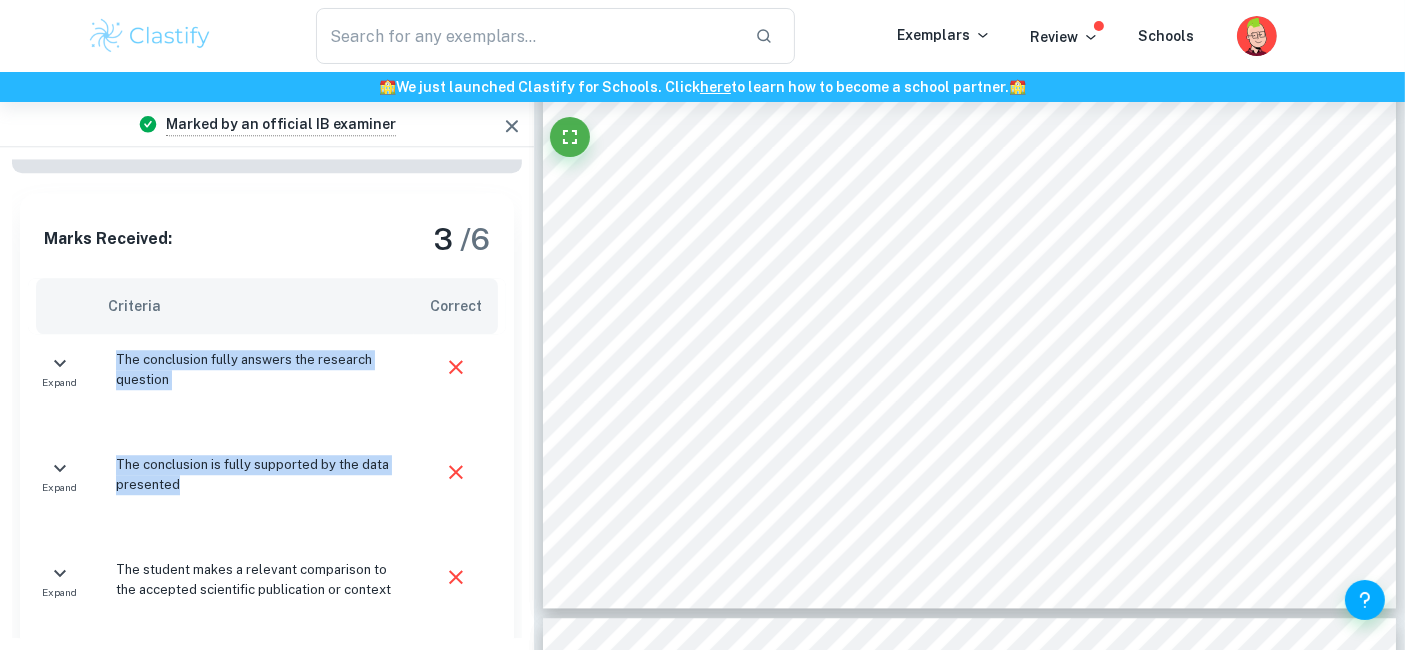 drag, startPoint x: 177, startPoint y: 491, endPoint x: 99, endPoint y: 357, distance: 155.04839 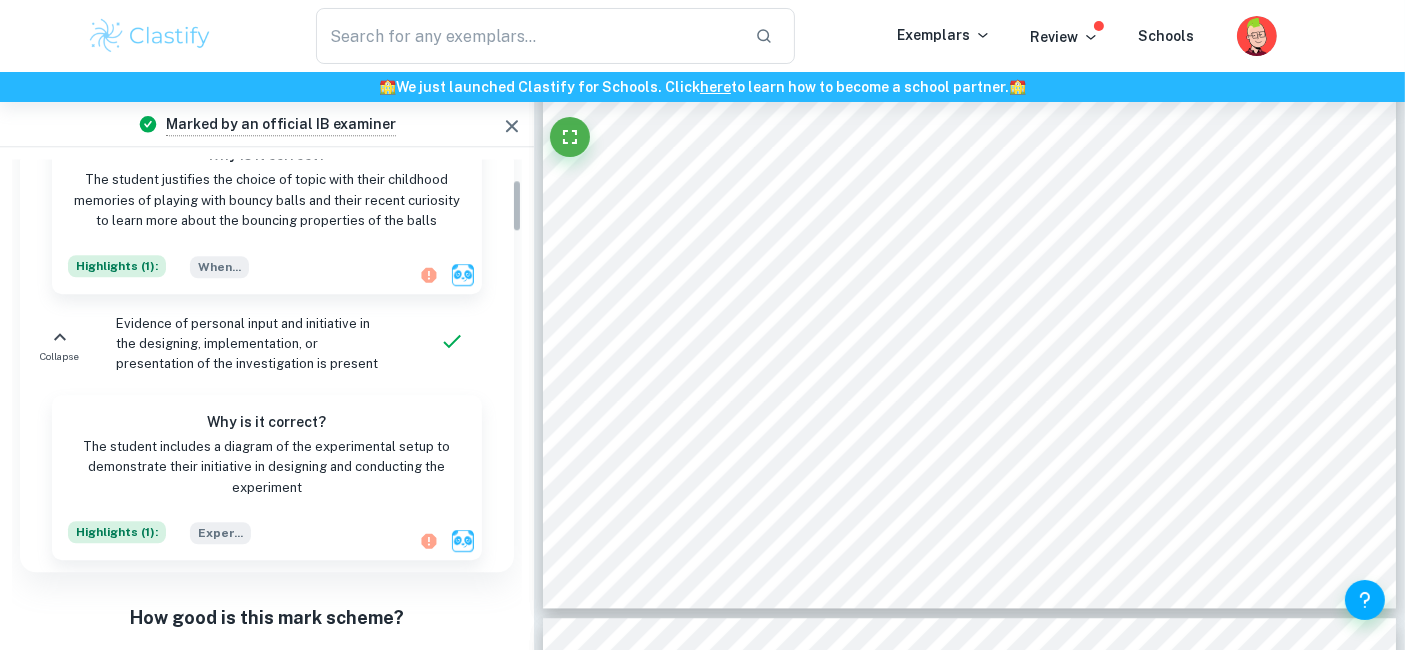 scroll, scrollTop: 0, scrollLeft: 0, axis: both 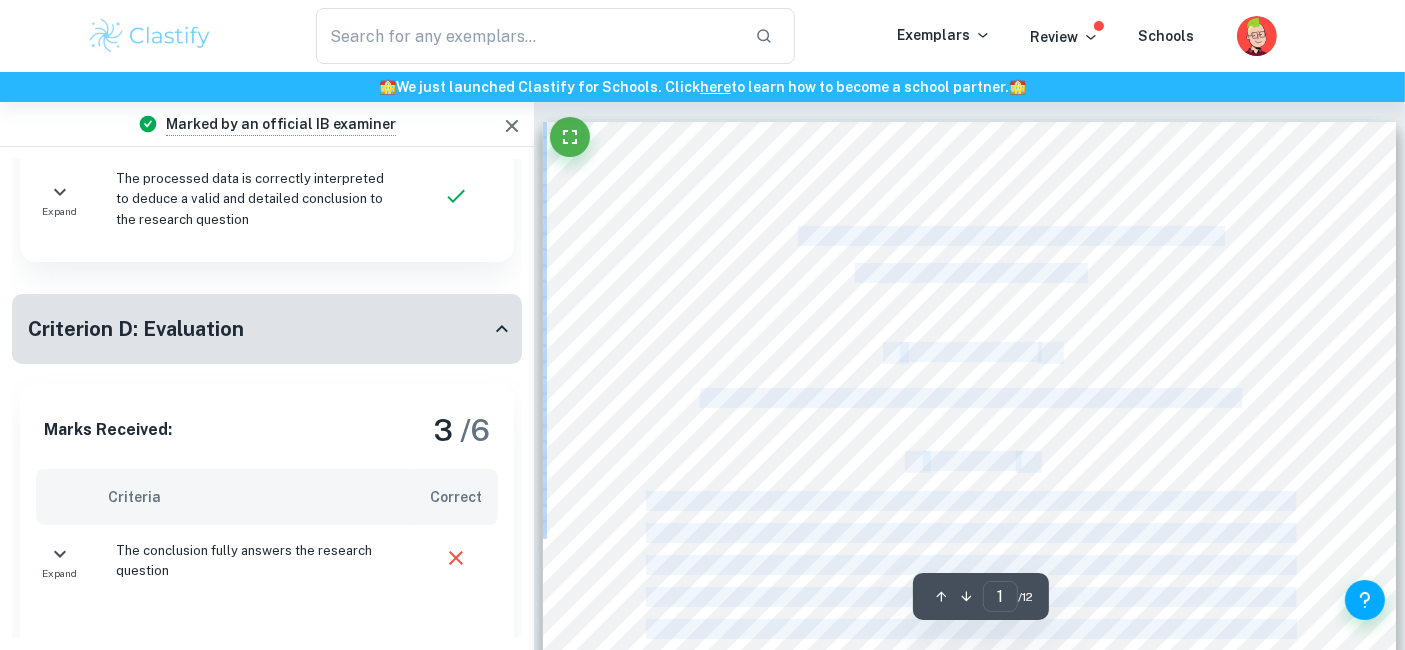 drag, startPoint x: 1091, startPoint y: 266, endPoint x: 794, endPoint y: 238, distance: 298.31696 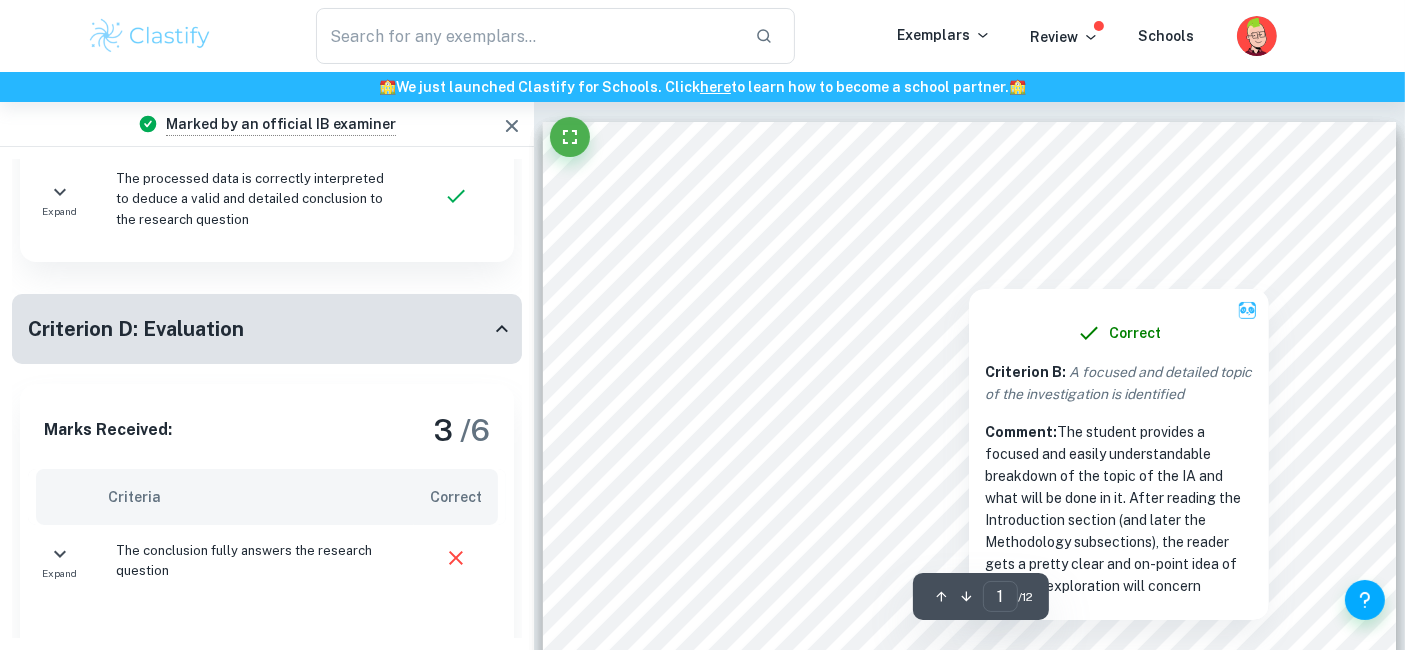click at bounding box center (970, 245) 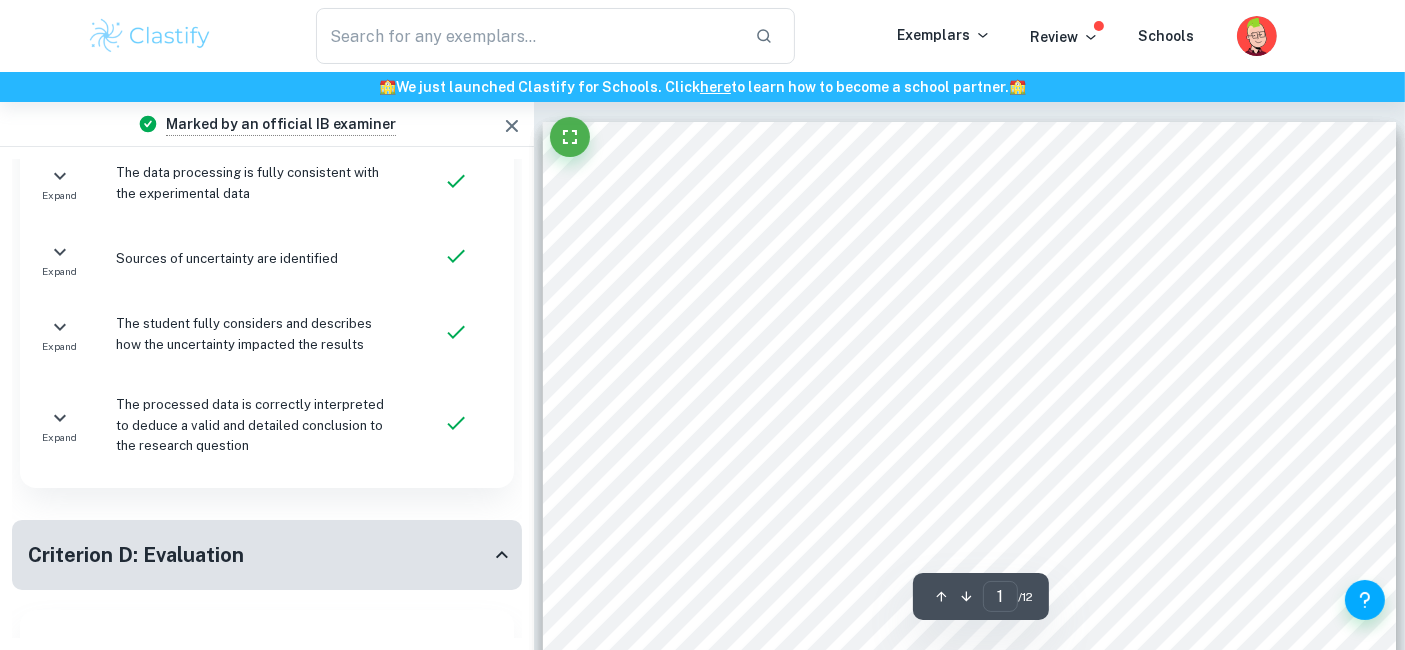 scroll, scrollTop: 954, scrollLeft: 0, axis: vertical 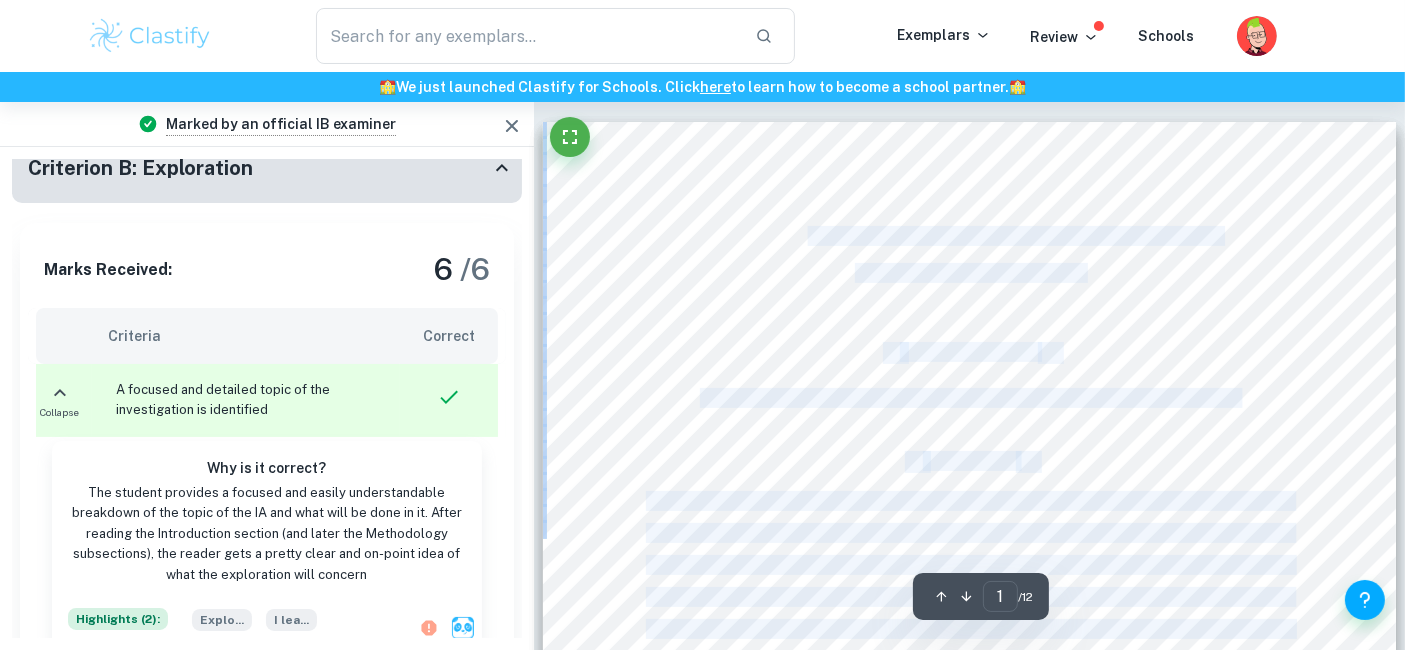drag, startPoint x: 1095, startPoint y: 272, endPoint x: 806, endPoint y: 237, distance: 291.11166 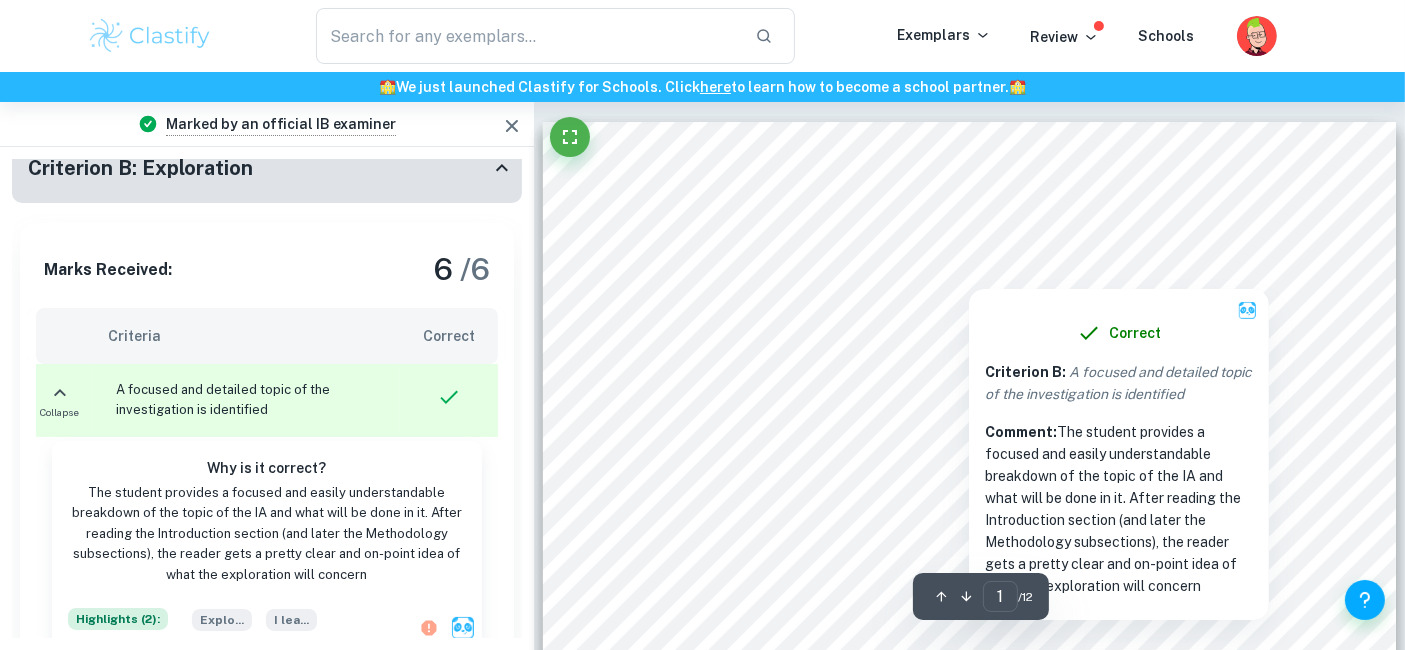 click at bounding box center (970, 245) 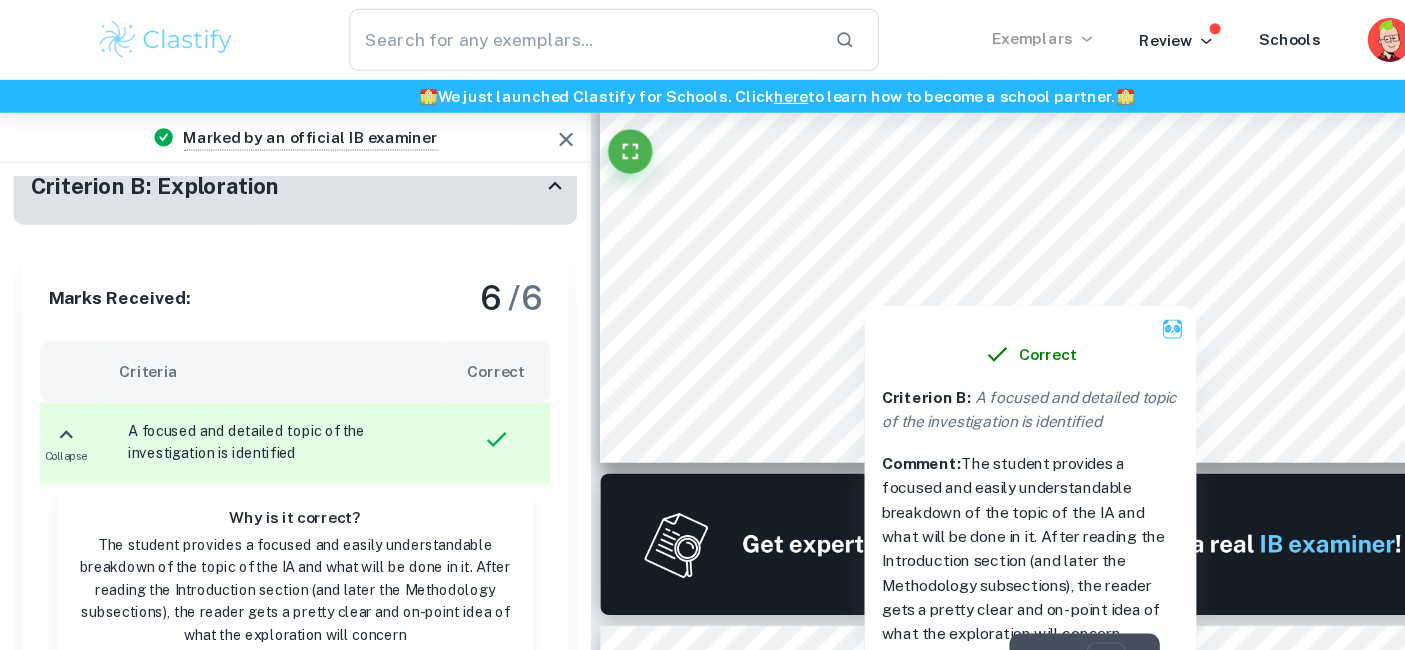 scroll, scrollTop: 884, scrollLeft: 0, axis: vertical 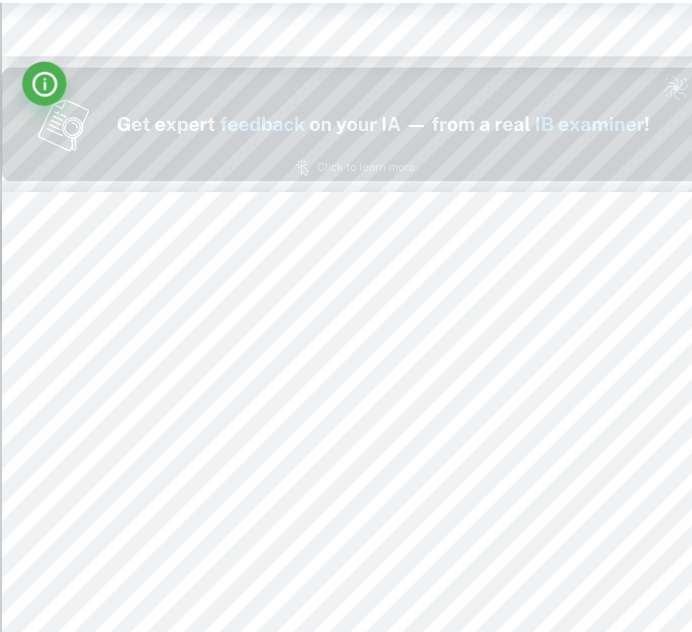 click on "《 Background 》 This investigation aims to explore the effect of temperature on the COR of a bouncy ball. The COR is a measure of how much energy in a collision is transferred to internal energy,   and there are many formulas to calculate it depending on the data that you are given. In this investigation, I will use the one written below that specifically deals with the height of a ball bounce. For a ball bouncing off a fixed surface, the COR is defined as the ratio of the height of a ball after it bounces to the height of the ball before it bounces. When an object has a COR of 1.0, it means that the collision was with perfect conservation of mechanical energy, which has no loss of speed after it bounces. So, the object will fall and bounce back up to the exact same height where it is released. In contrast, an object with a COR of 0.0 means it does not bounce at all after it hit the surface of the table. Though the COR generally depends on the specific materials which are colliding in, it is a factor   the" at bounding box center (346, 722) 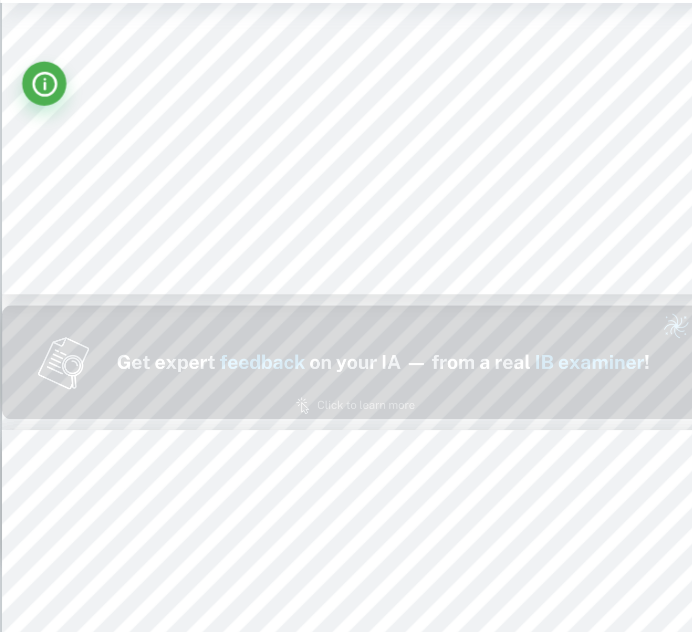 type on "1" 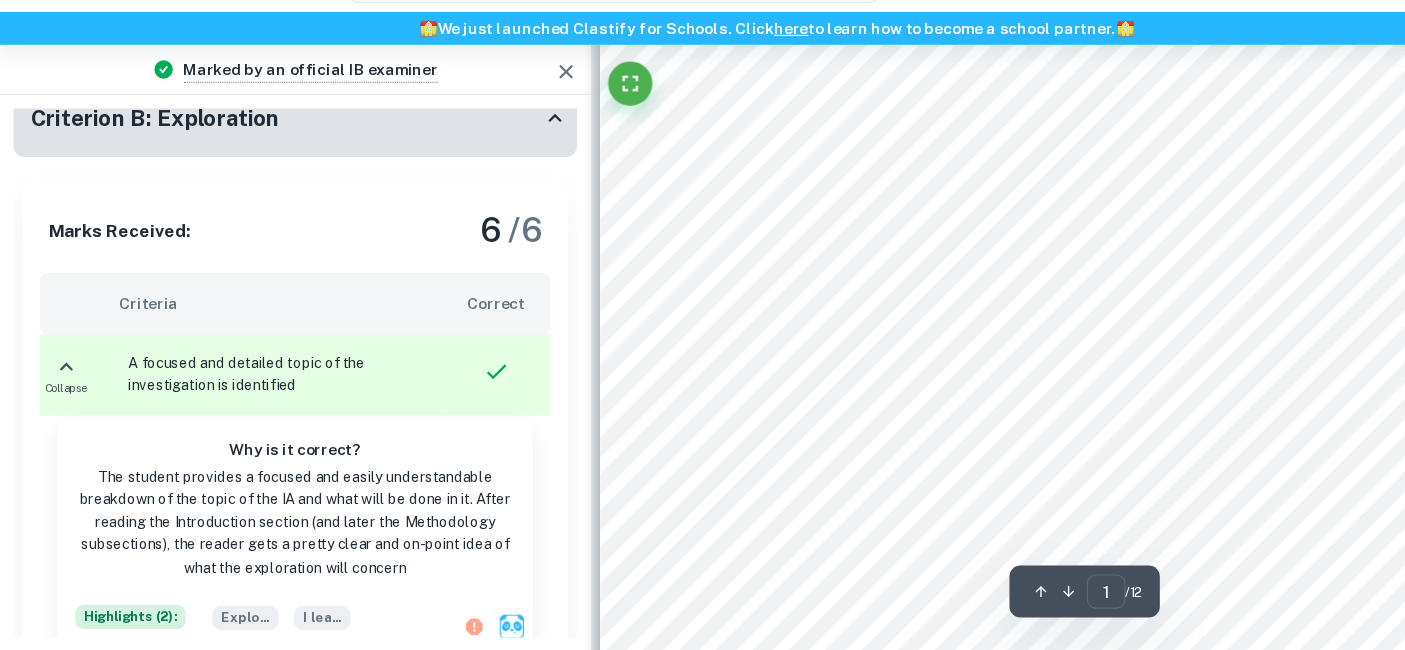 scroll, scrollTop: 0, scrollLeft: 0, axis: both 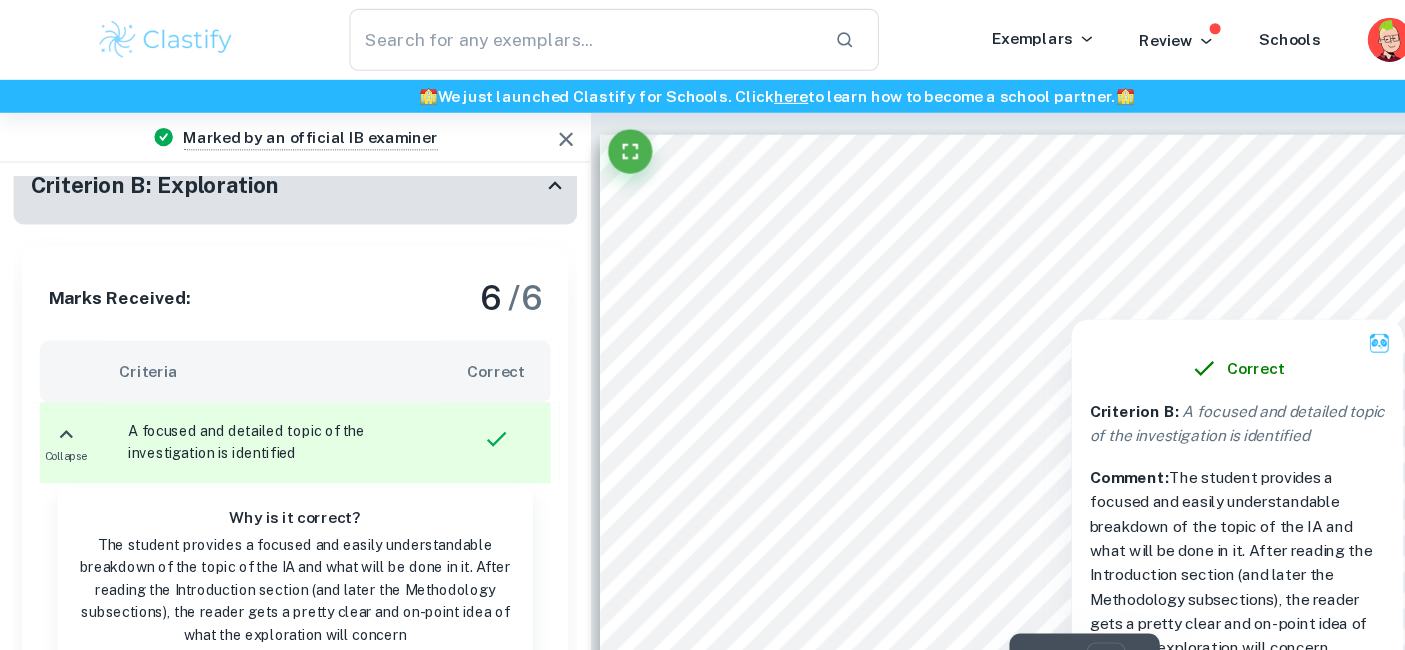 click on "Correct Criterion B :   A focused and detailed topic of the investigation is identified Comment:  The student provides a focused and easily understandable breakdown of the topic of the IA and what will be done in it. After reading the Introduction section (and later the Methodology subsections), the reader gets a pretty clear and on-point idea of what the exploration will concern" at bounding box center (1119, 449) 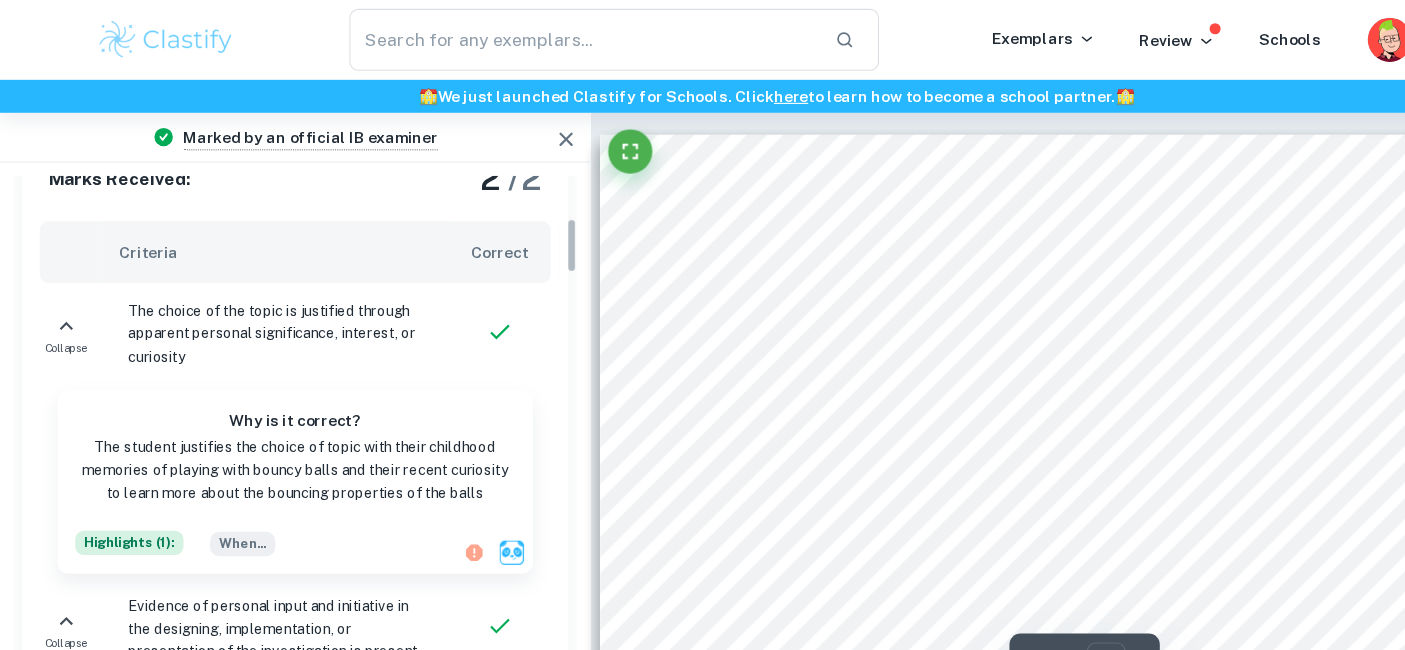 scroll, scrollTop: 0, scrollLeft: 0, axis: both 